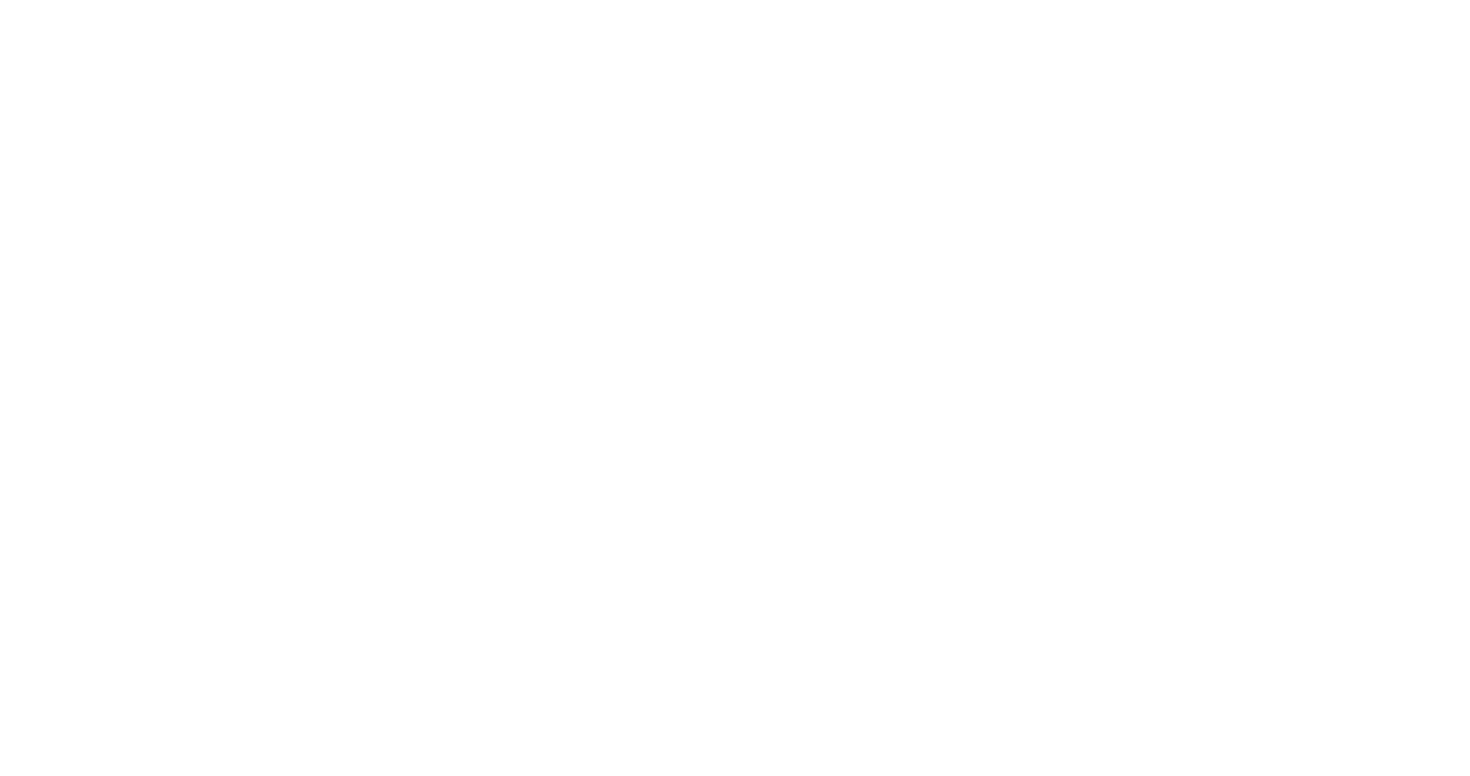 scroll, scrollTop: 0, scrollLeft: 0, axis: both 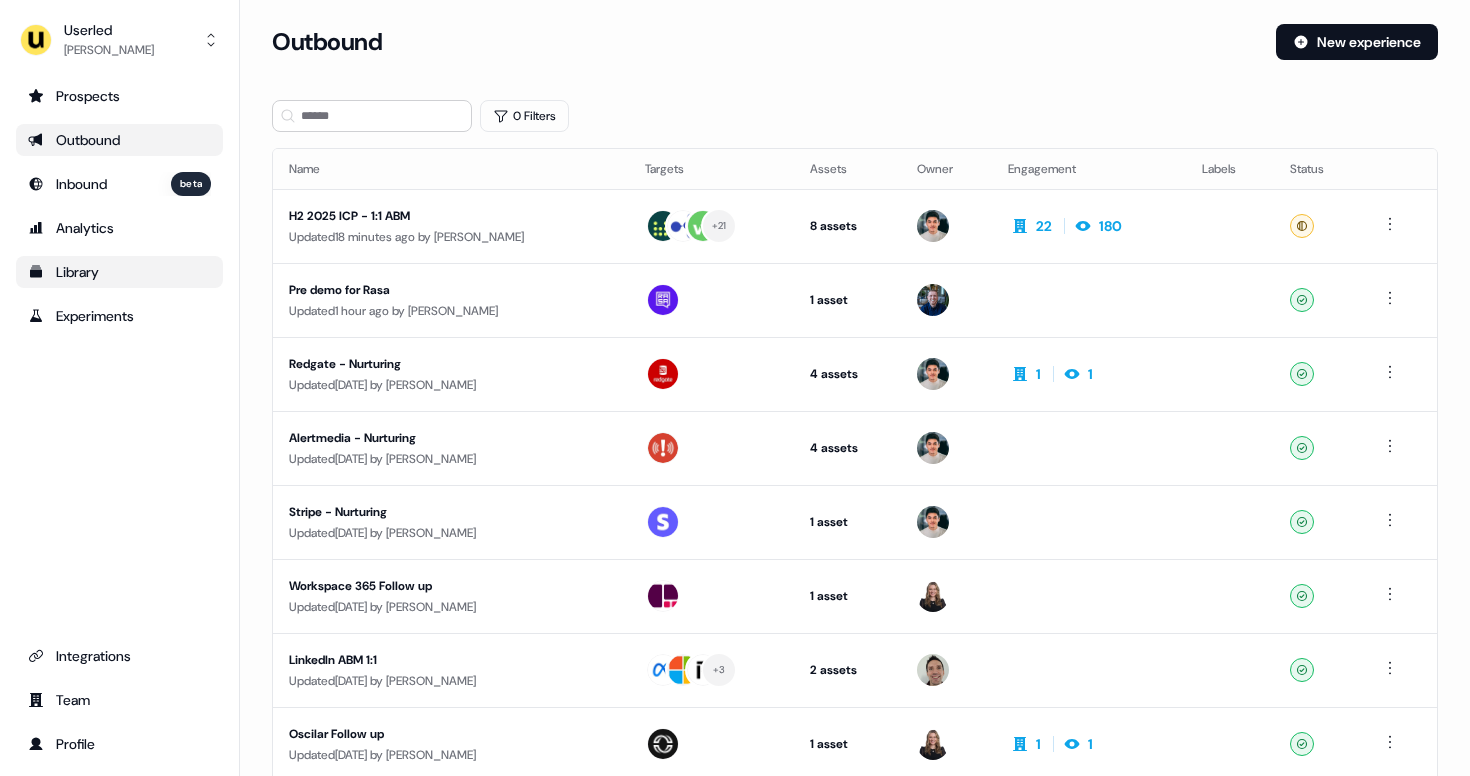 click on "Library" at bounding box center (119, 272) 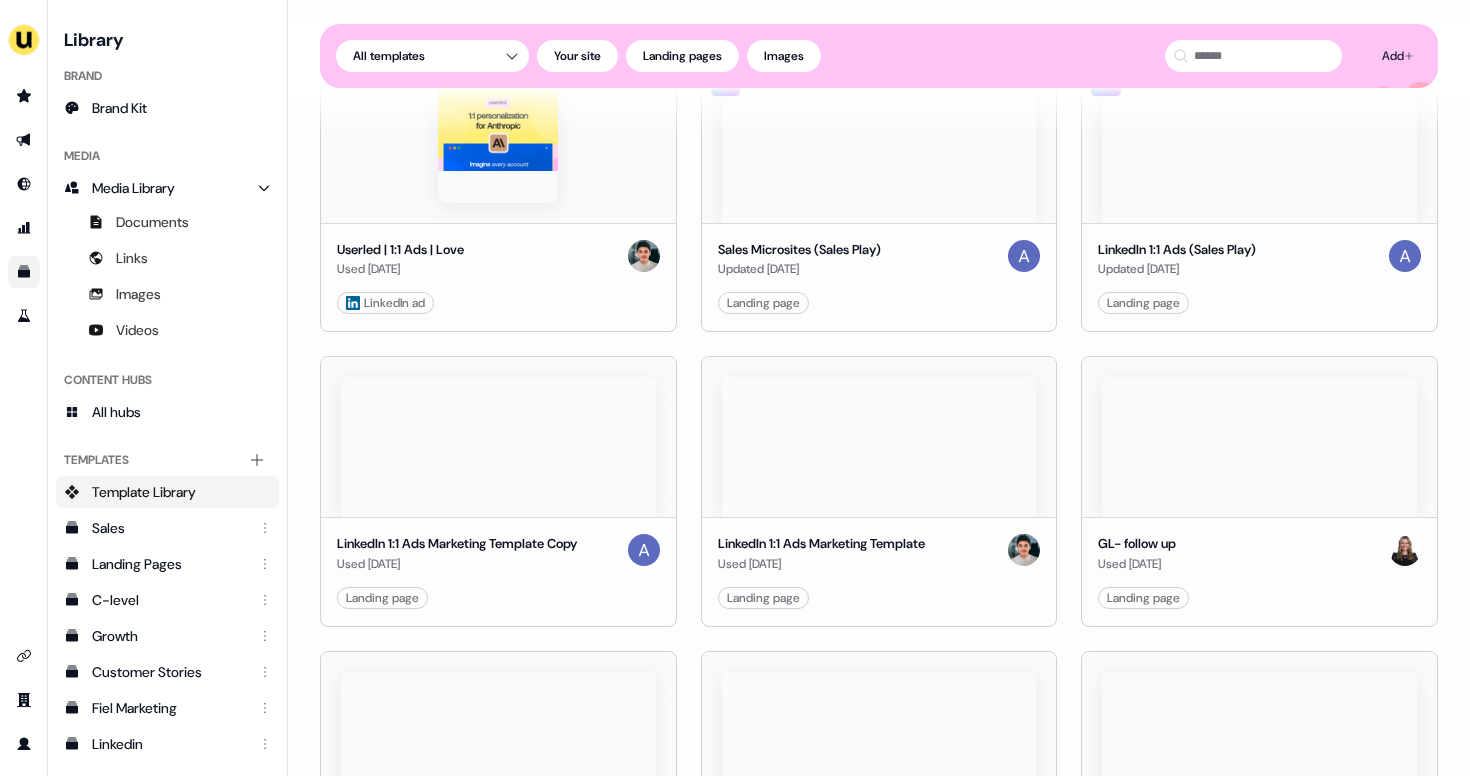 scroll, scrollTop: 584, scrollLeft: 0, axis: vertical 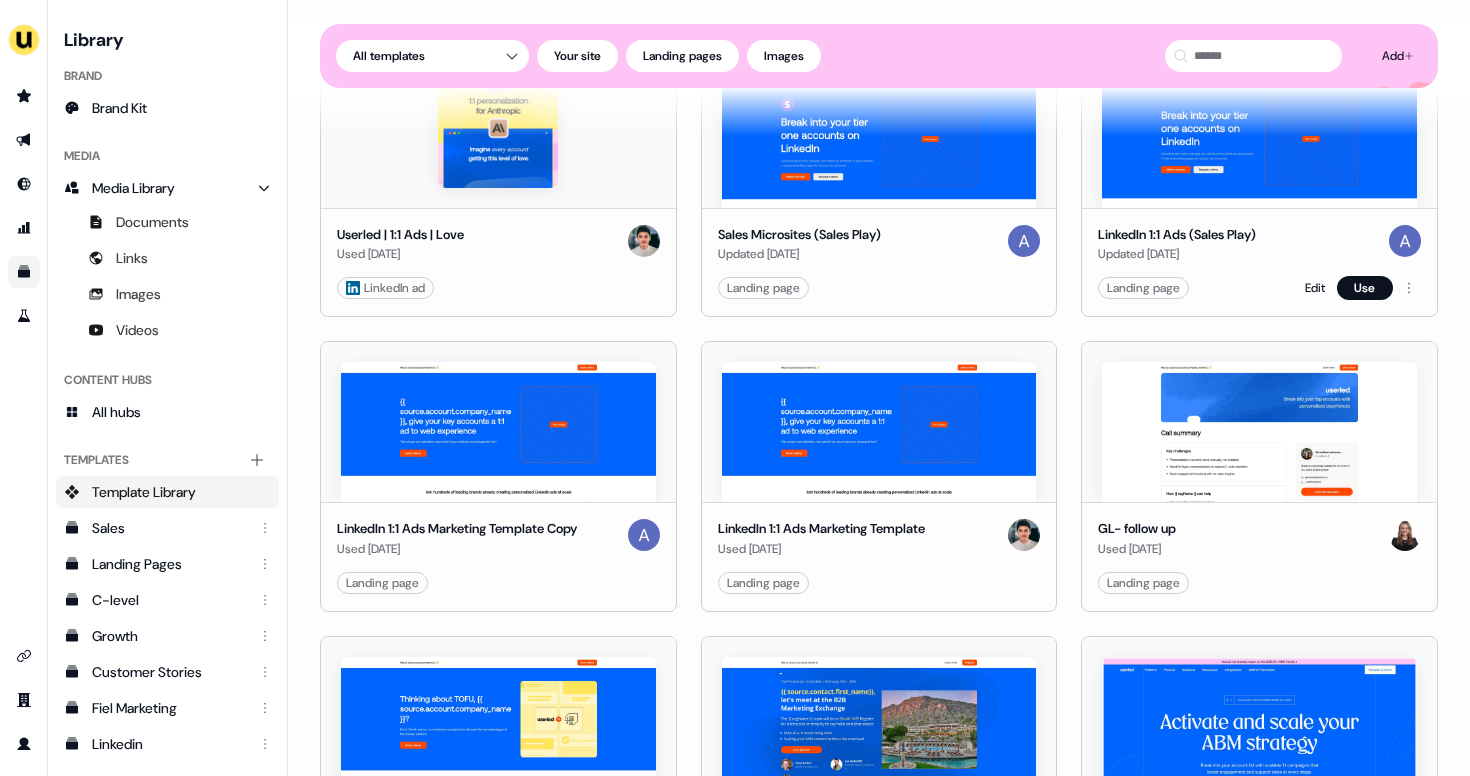 click on "Landing page Edit Use" at bounding box center [1259, 288] 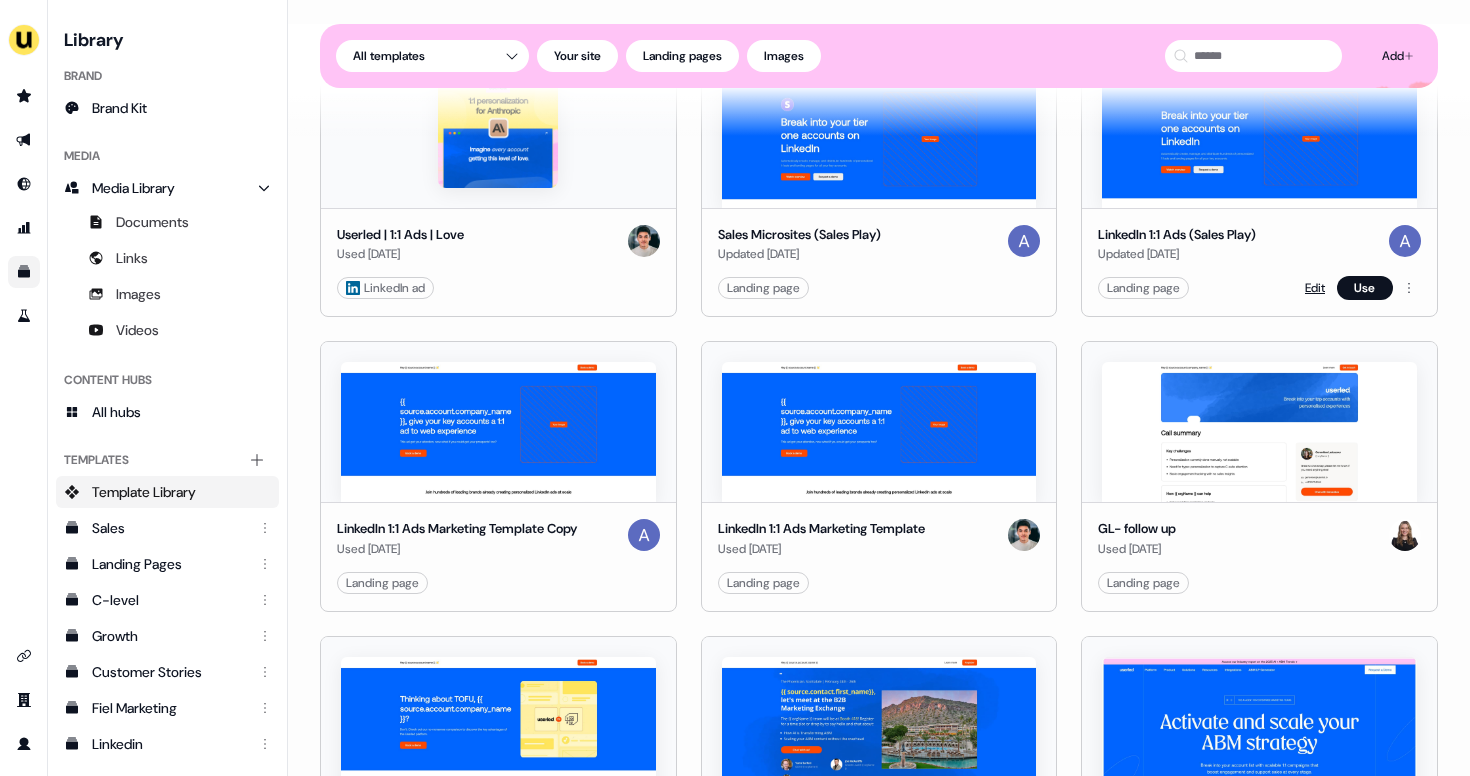 click on "Edit" at bounding box center [1315, 288] 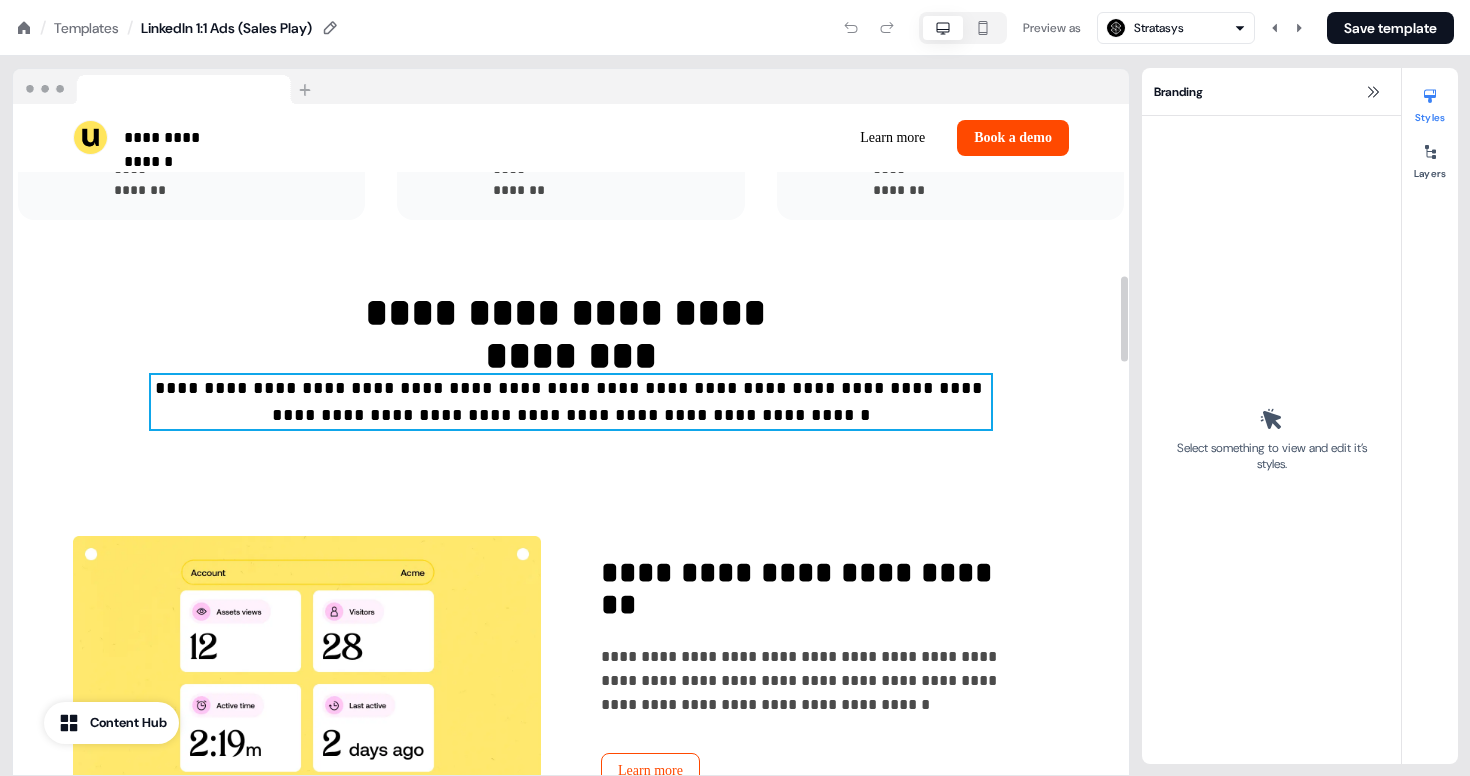 scroll, scrollTop: 1360, scrollLeft: 0, axis: vertical 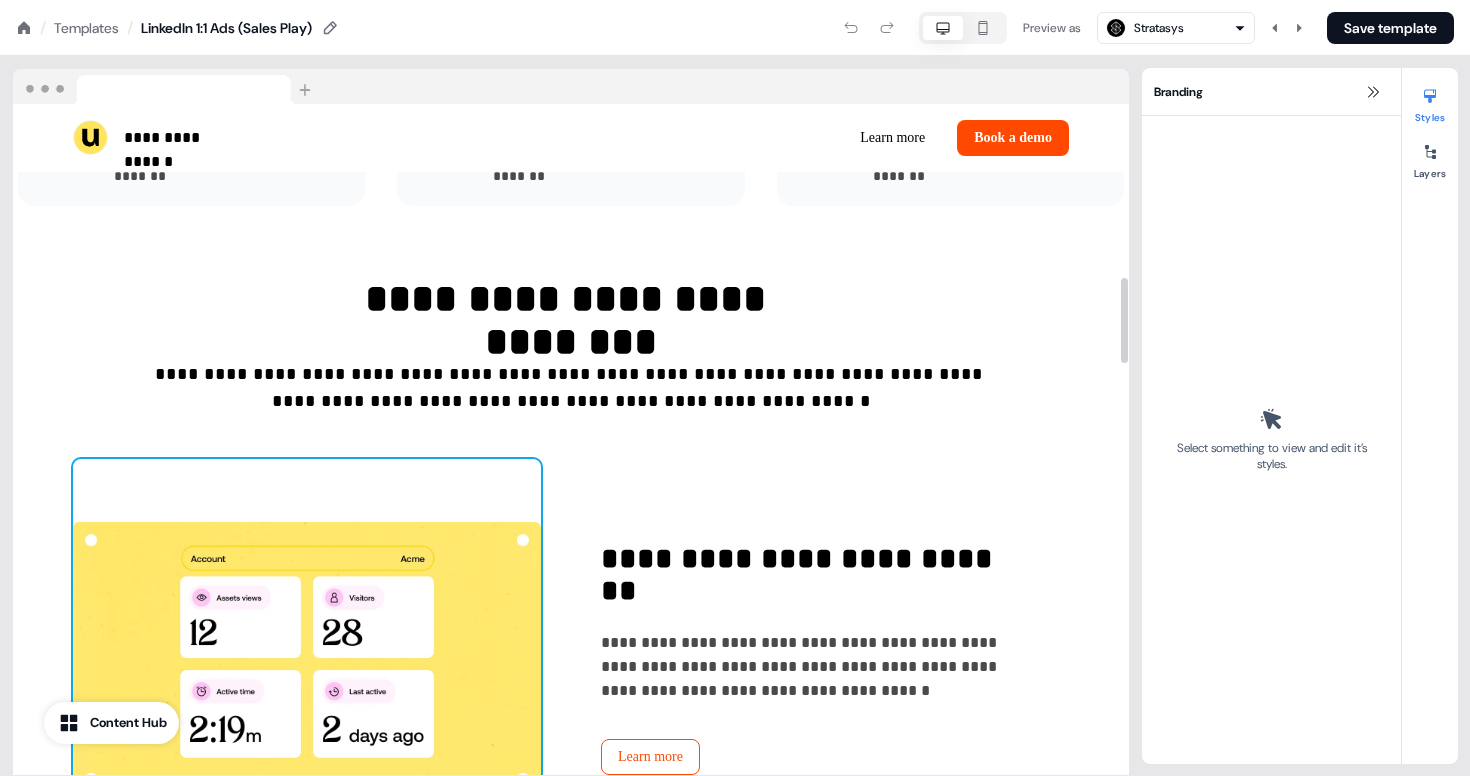 click at bounding box center (307, 659) 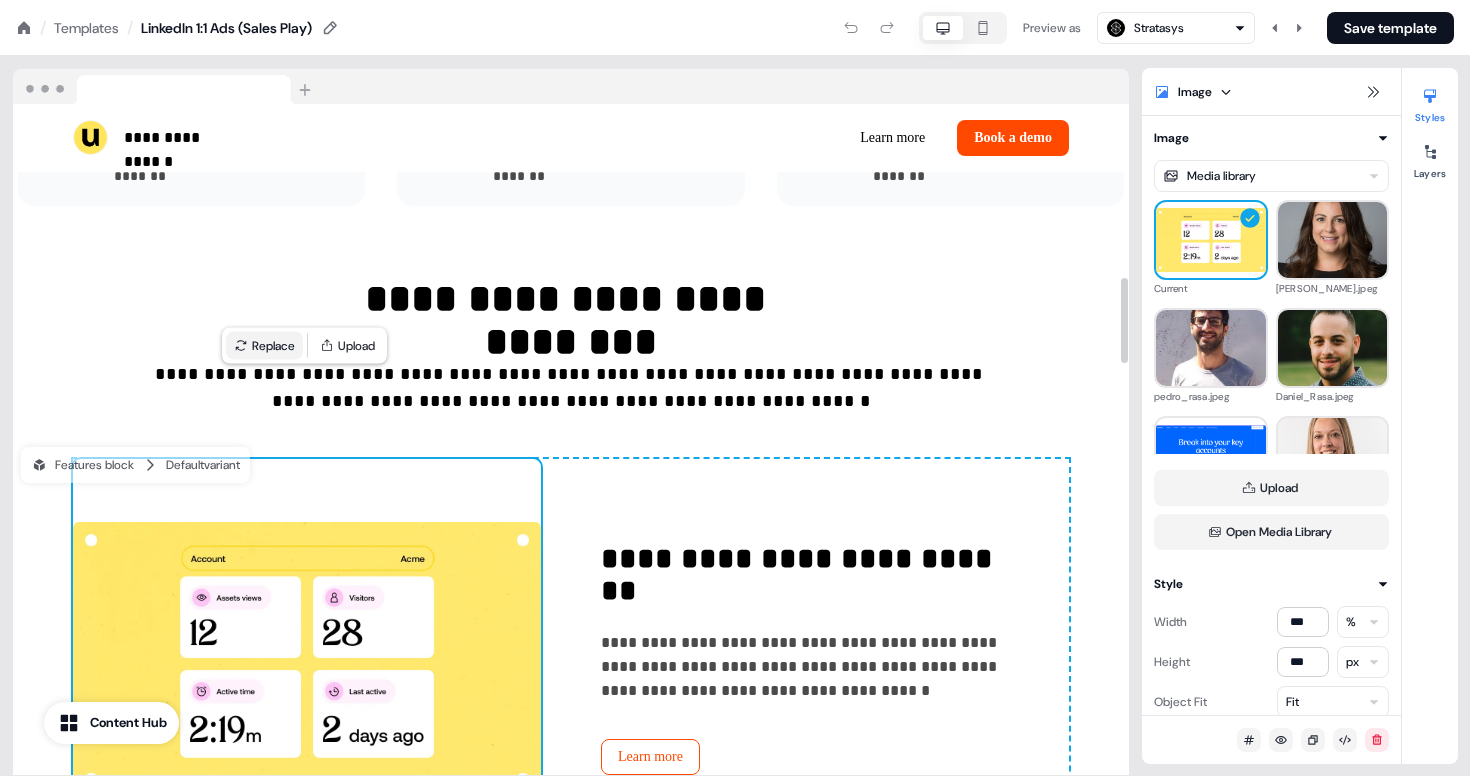 click on "Replace" at bounding box center [264, 346] 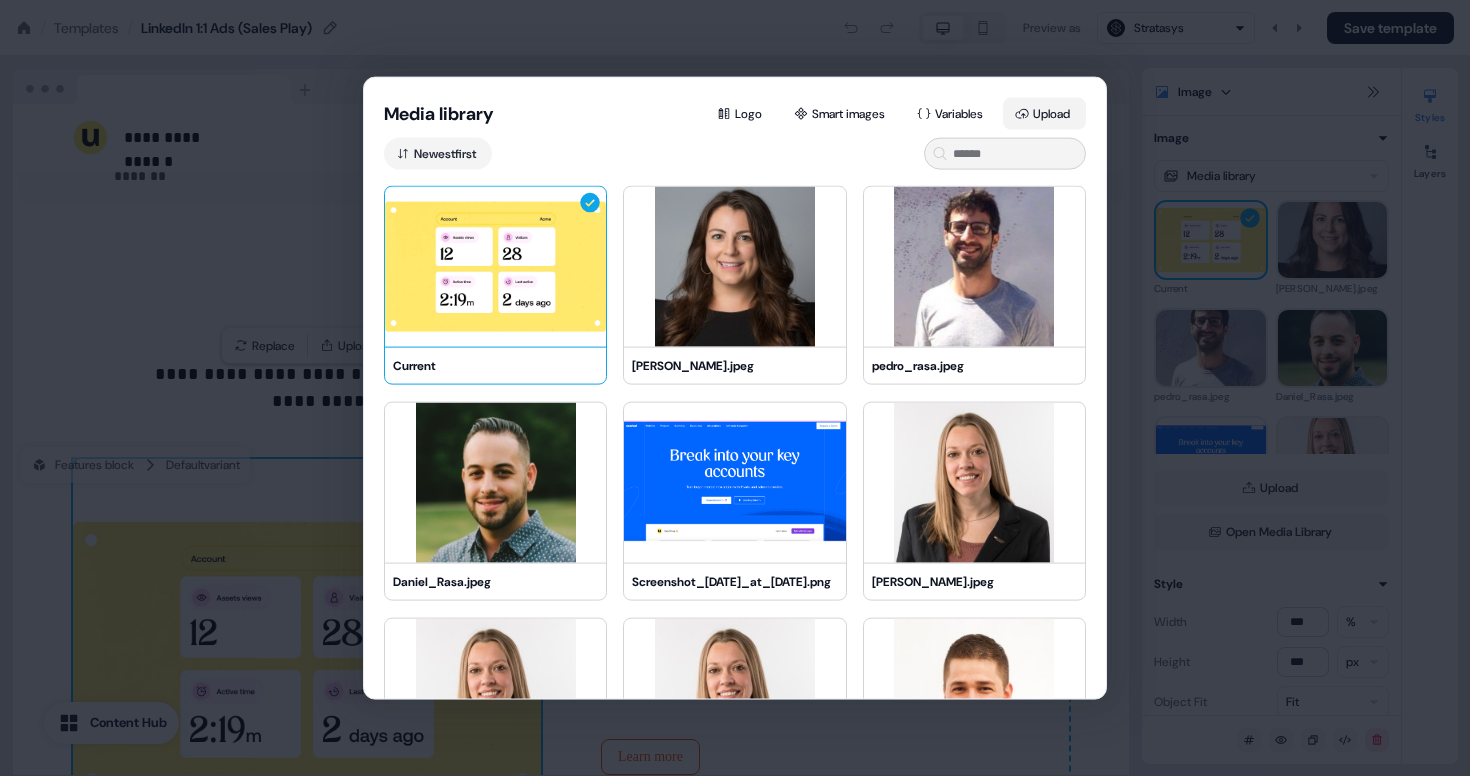 click on "Upload" at bounding box center [1044, 114] 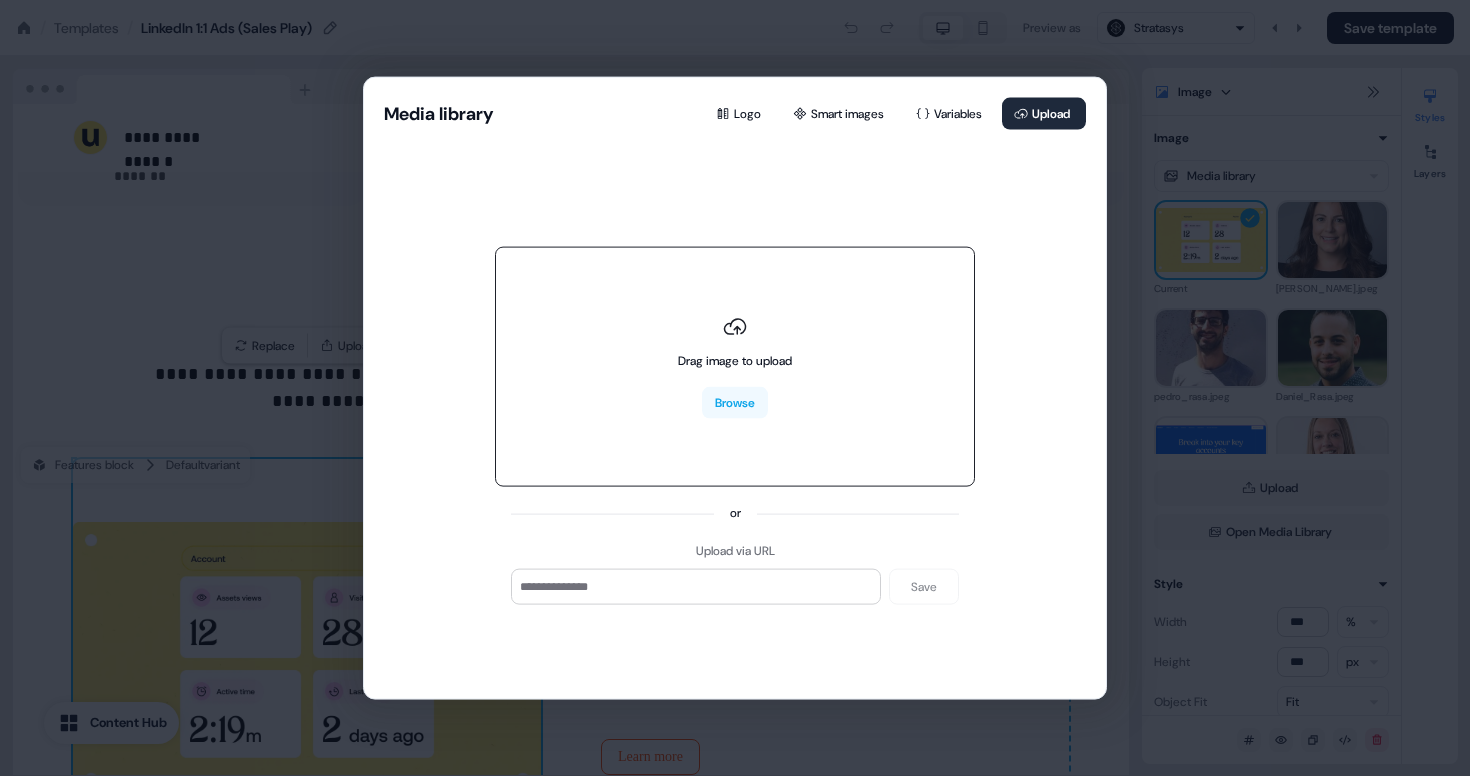click on "Drag image to upload" at bounding box center (735, 343) 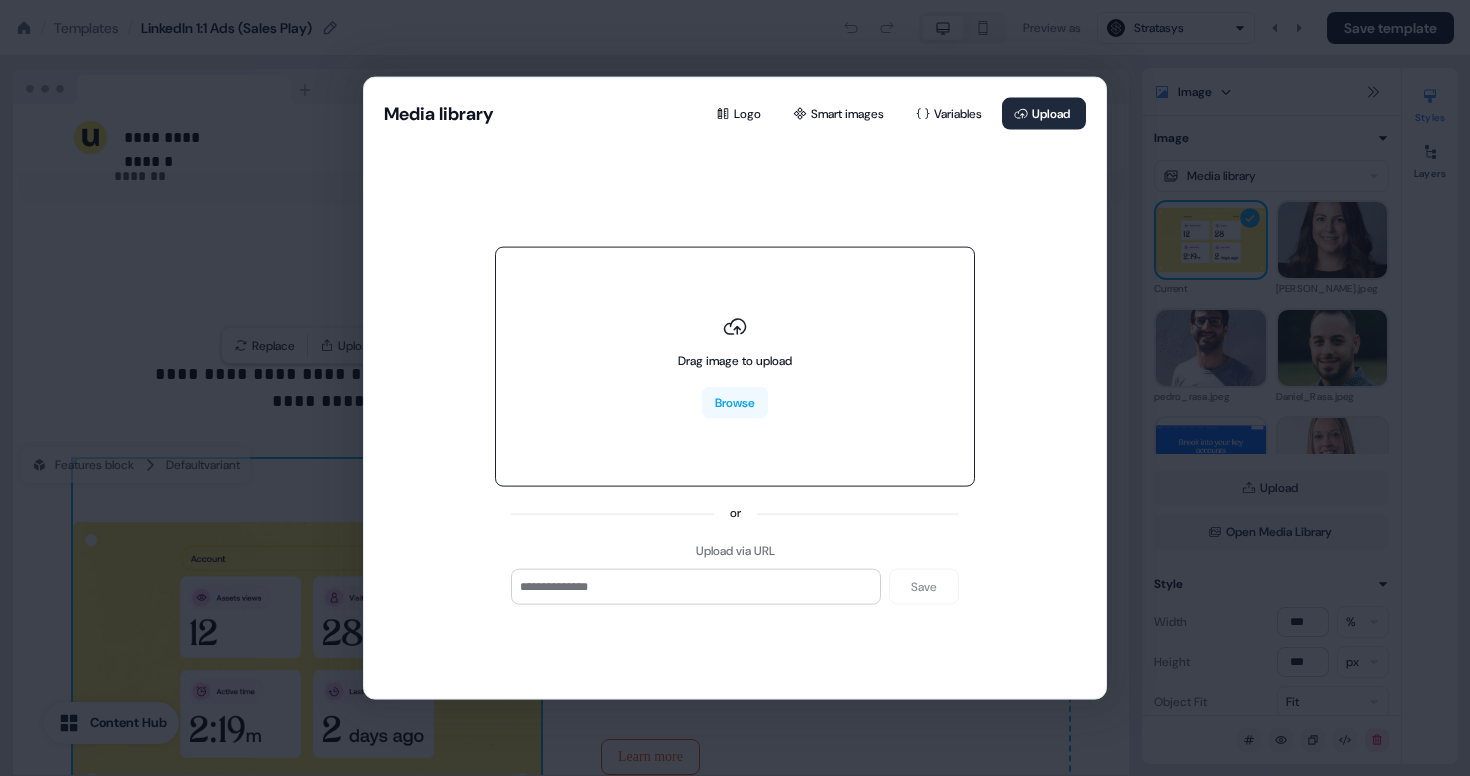 click on "Drag image to upload Browse" at bounding box center (735, 367) 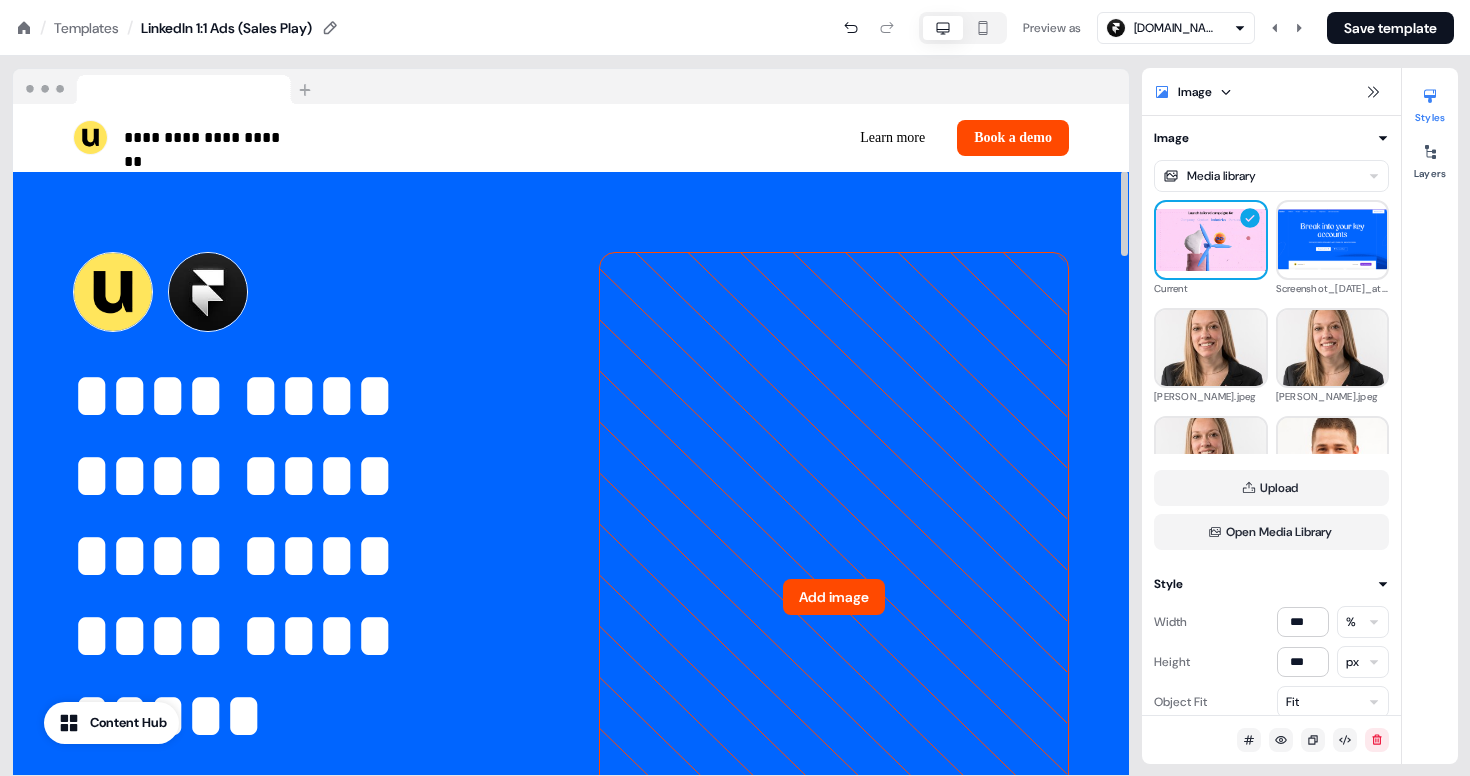 scroll, scrollTop: 0, scrollLeft: 0, axis: both 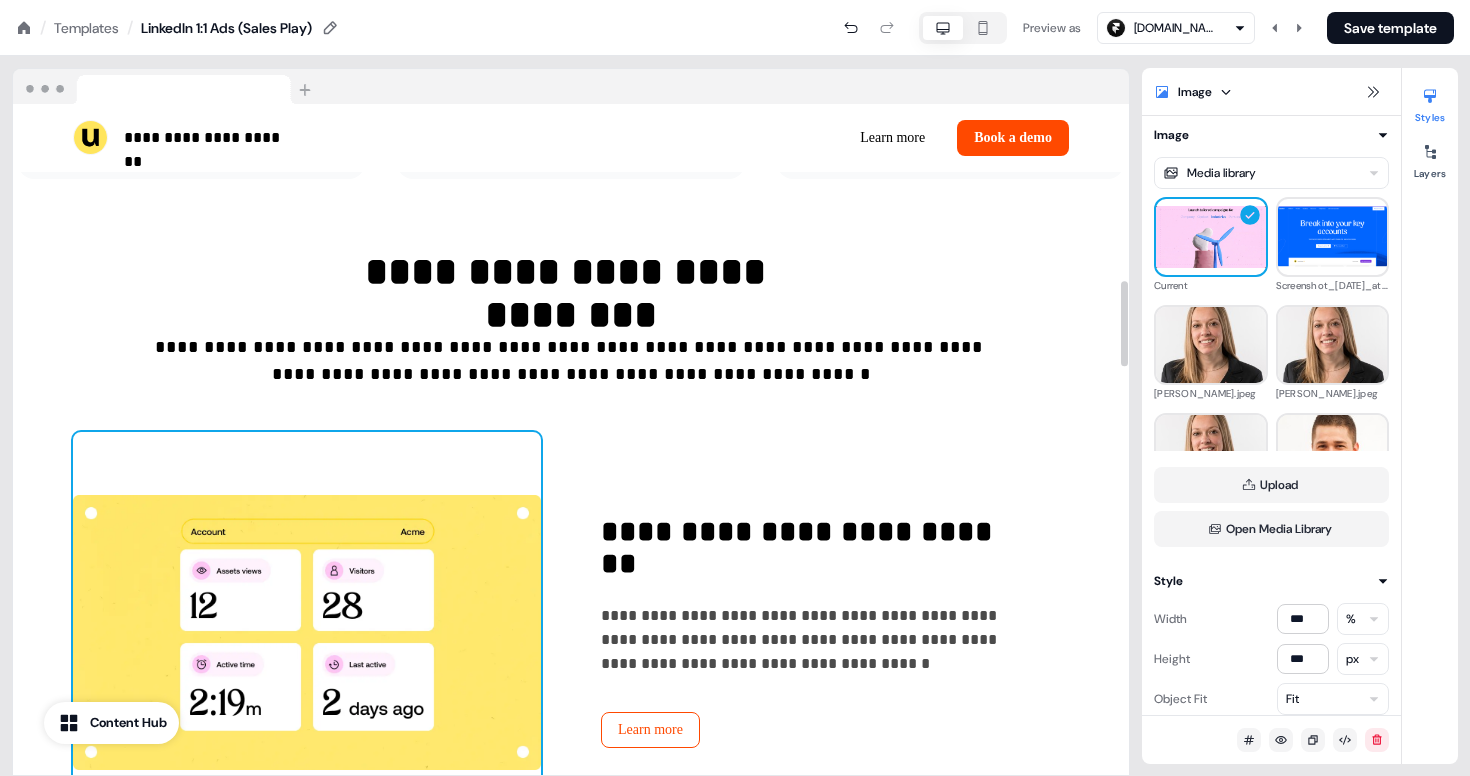 click at bounding box center [307, 632] 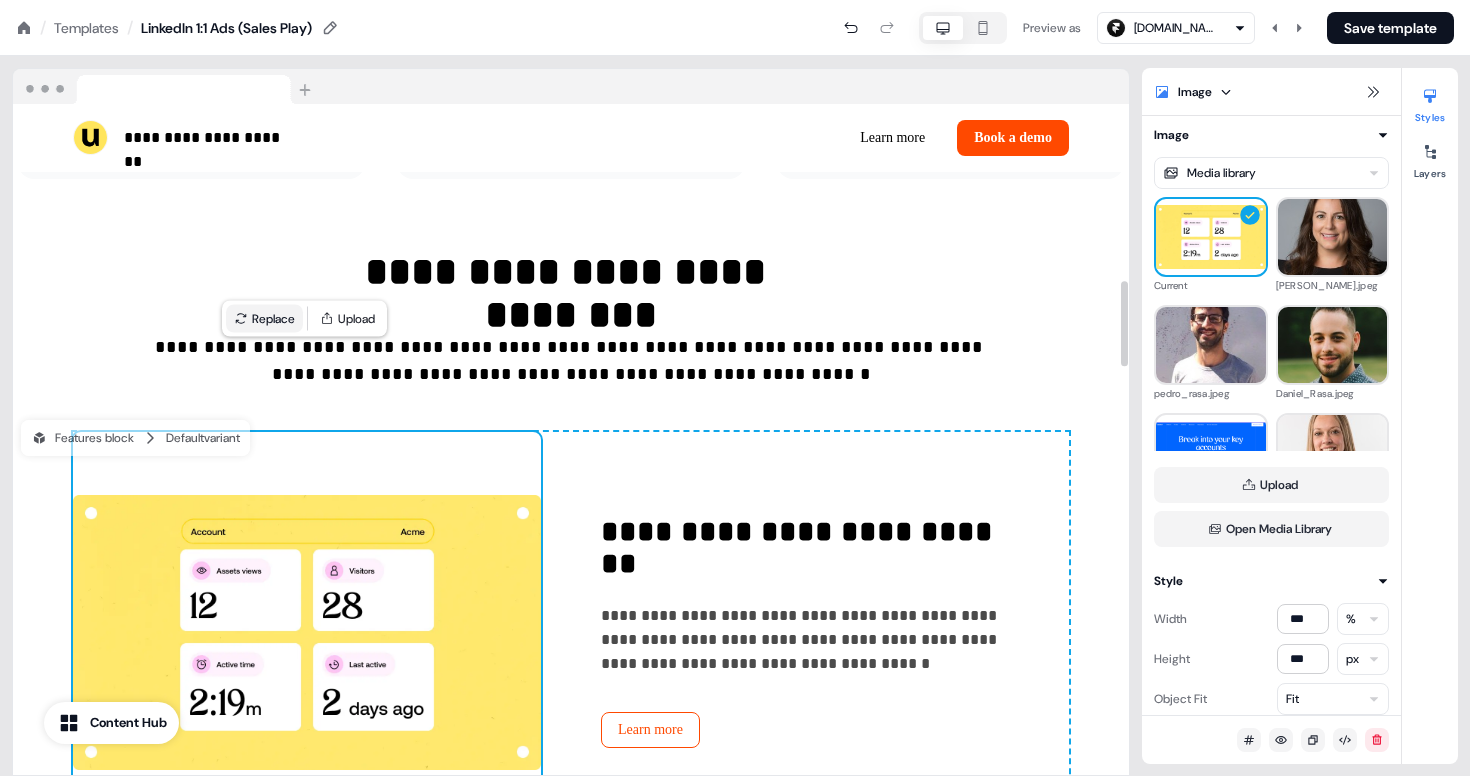 click on "Replace" at bounding box center [264, 319] 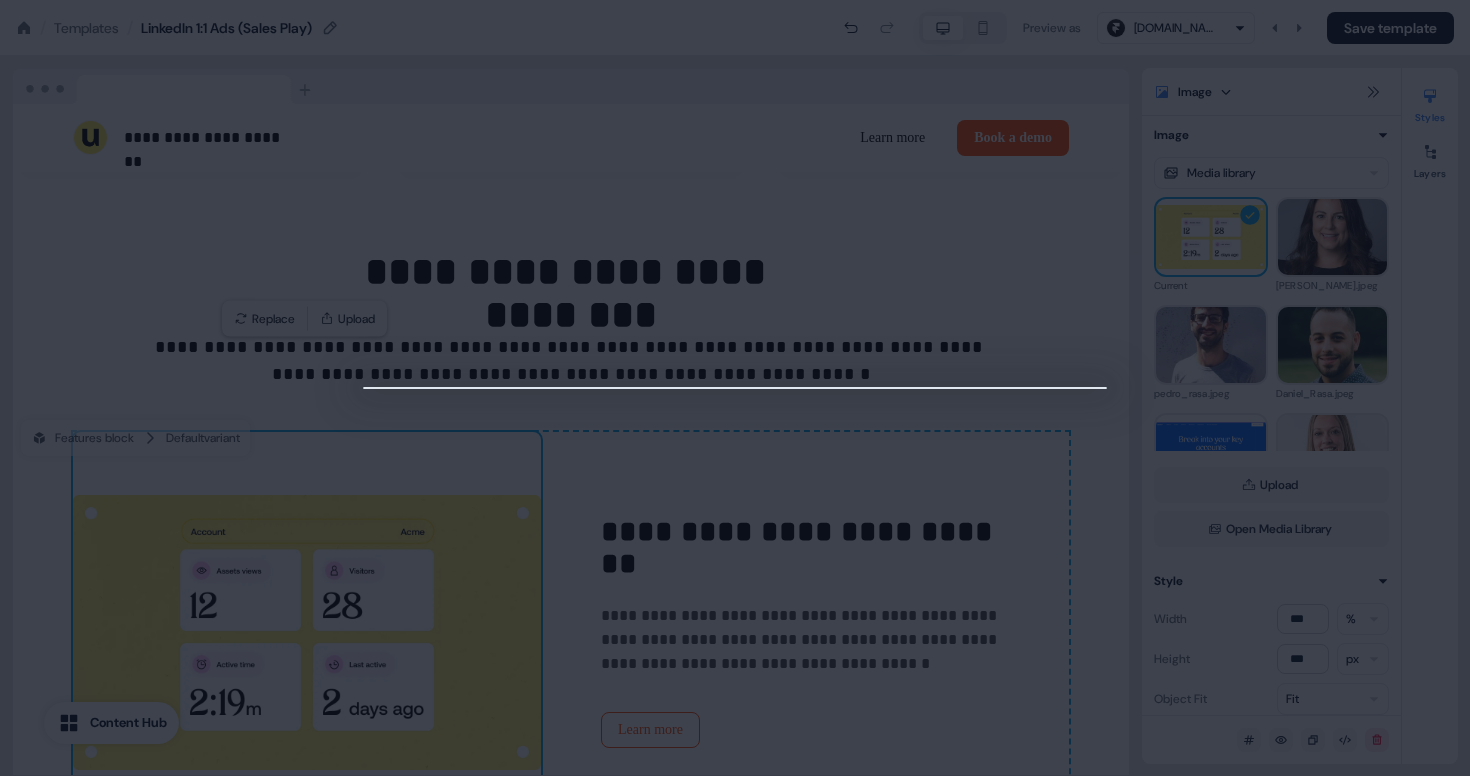click at bounding box center [735, 388] 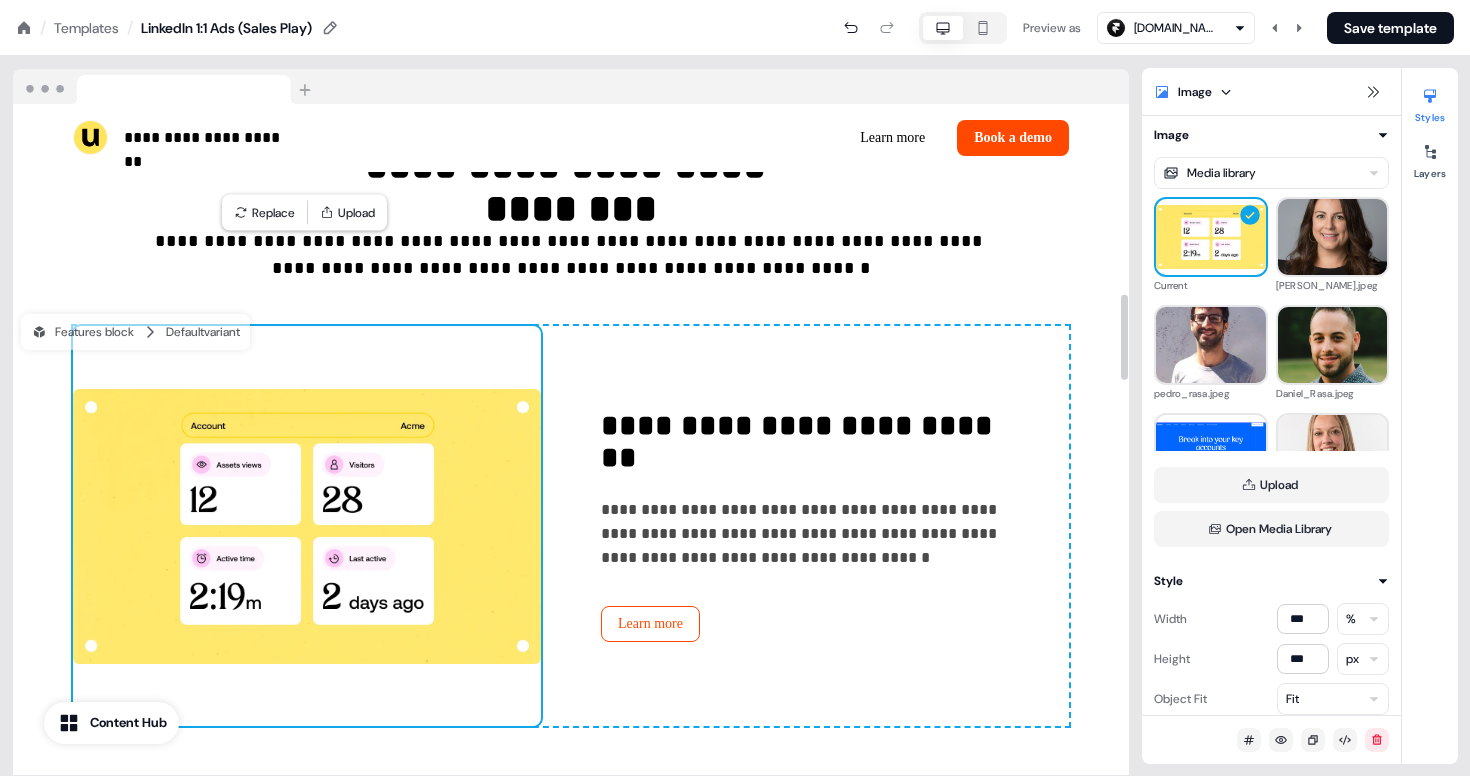 scroll, scrollTop: 1464, scrollLeft: 0, axis: vertical 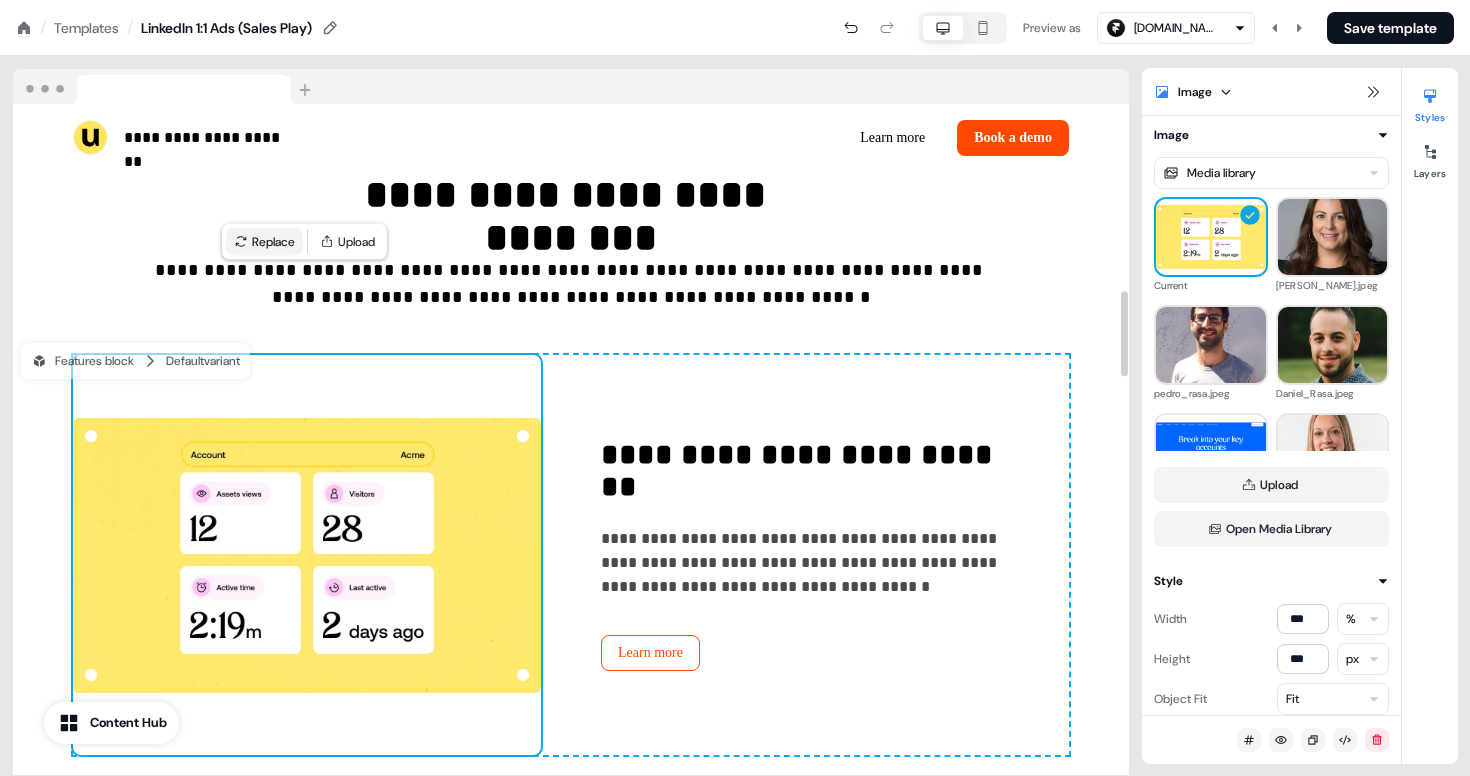 click on "Replace" at bounding box center [264, 242] 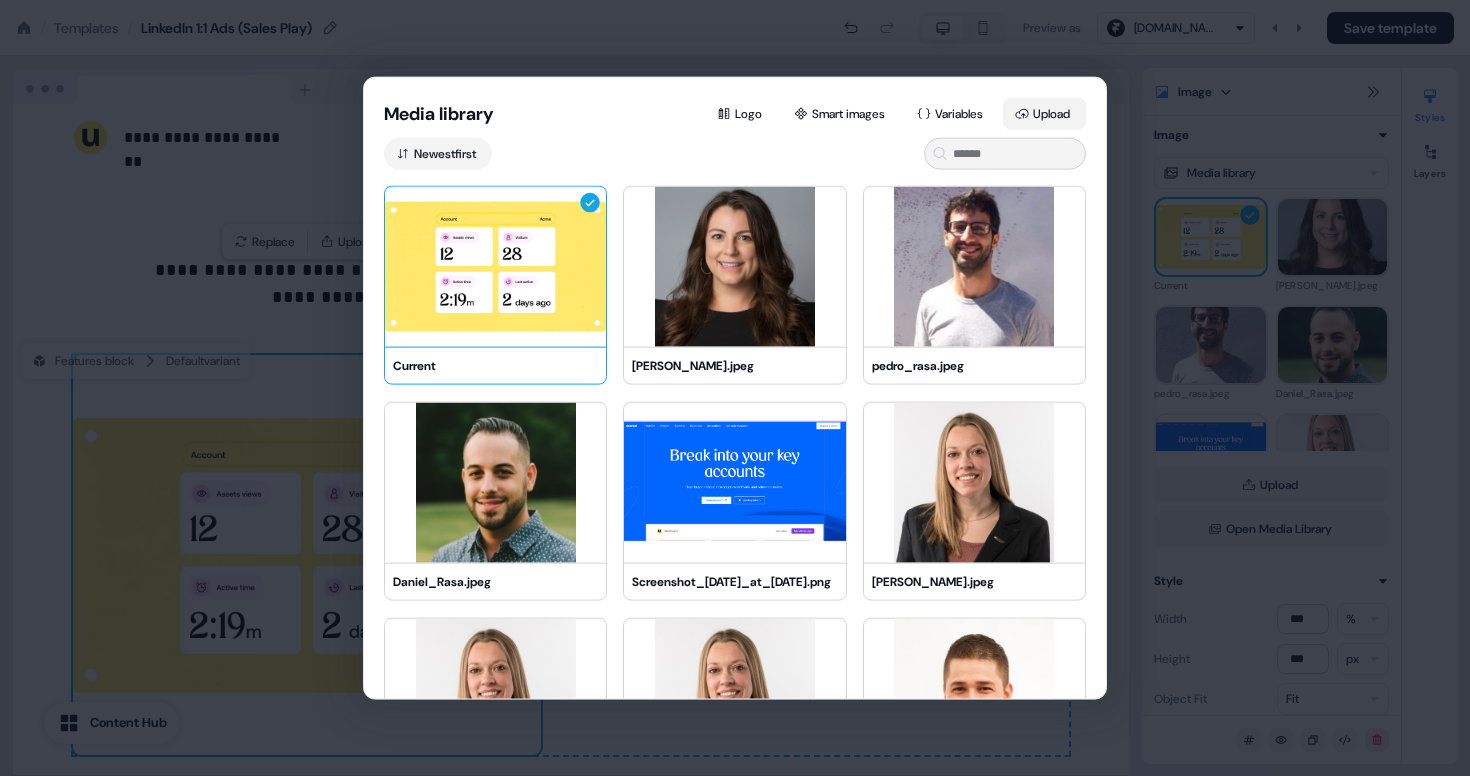 click on "Upload" at bounding box center [1044, 114] 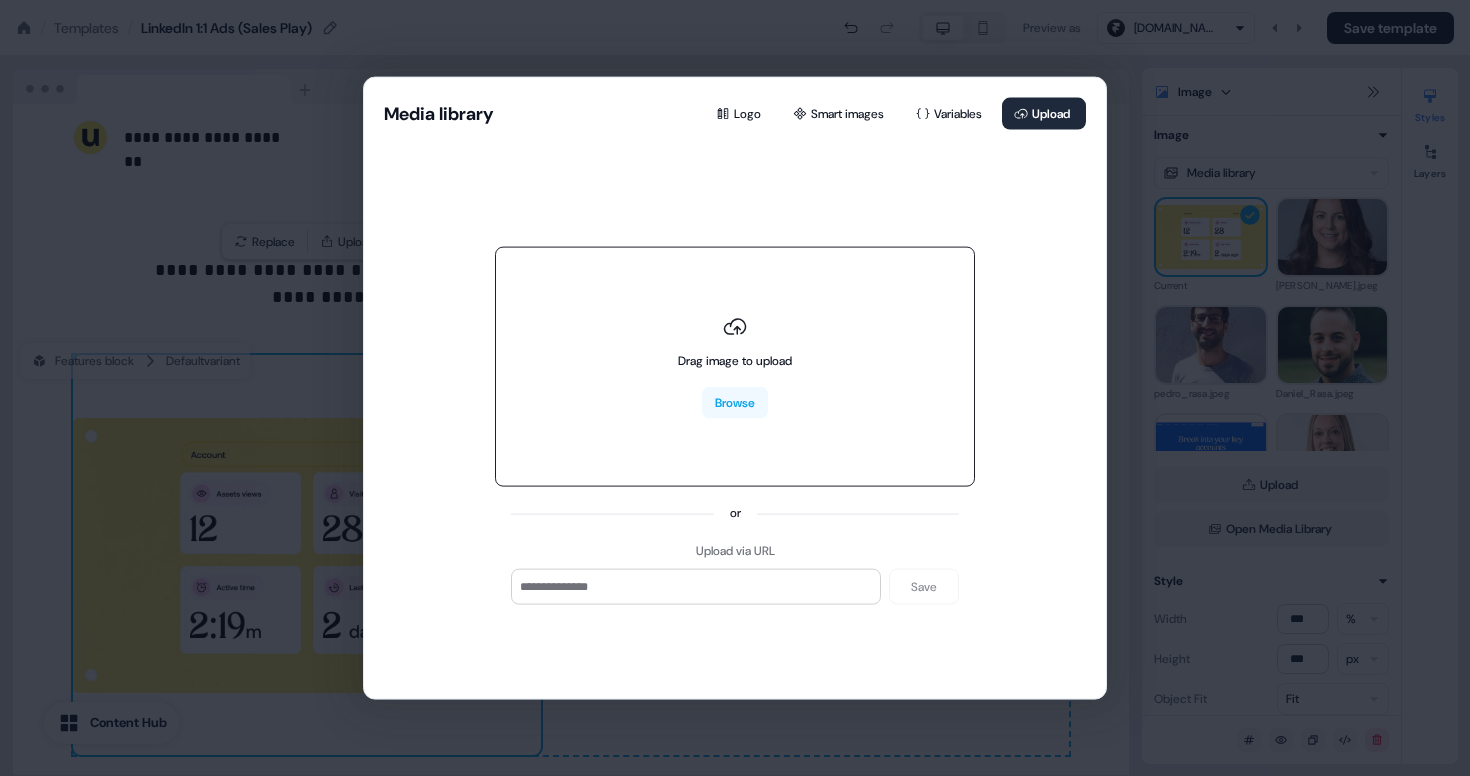 click on "Drag image to upload Browse" at bounding box center [735, 367] 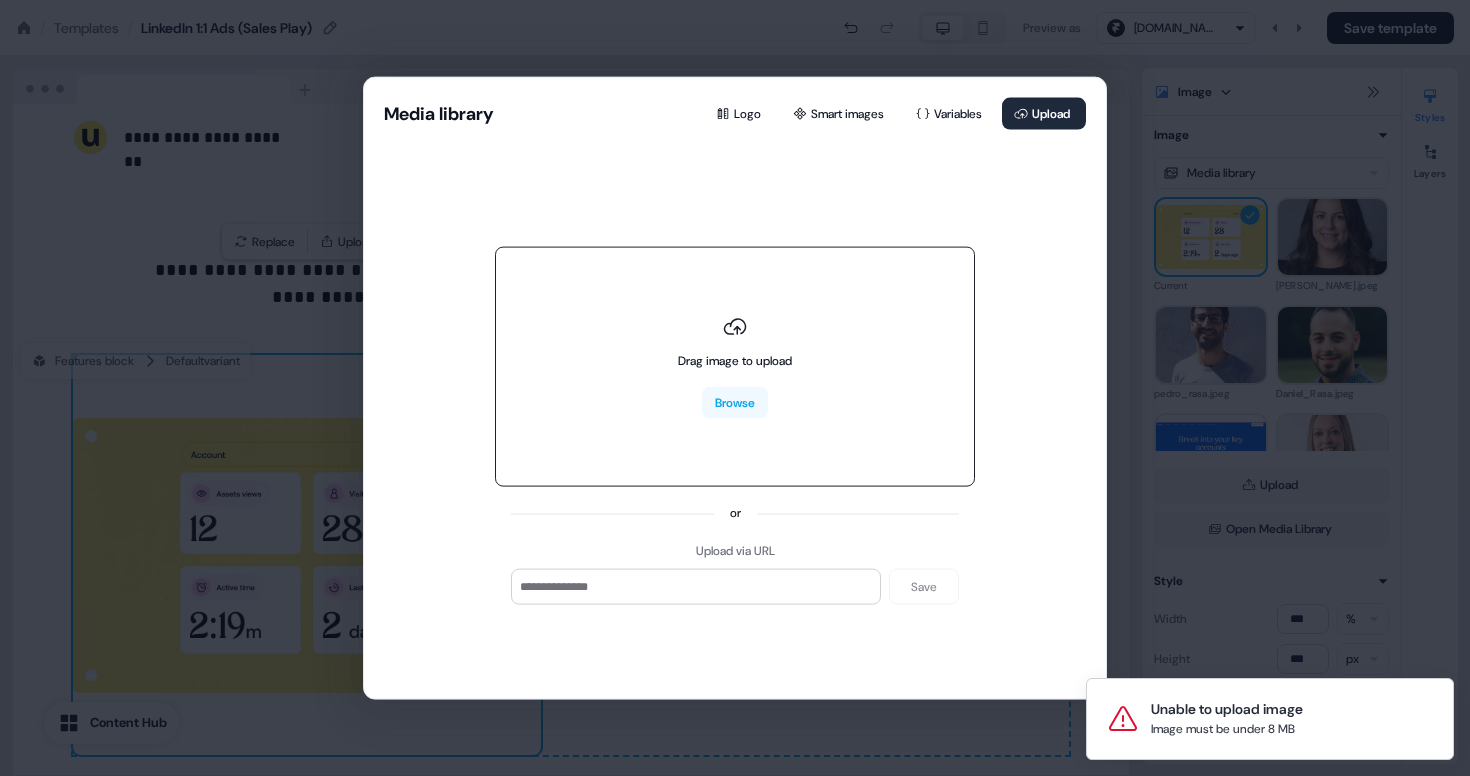click on "Drag image to upload Browse" at bounding box center (735, 367) 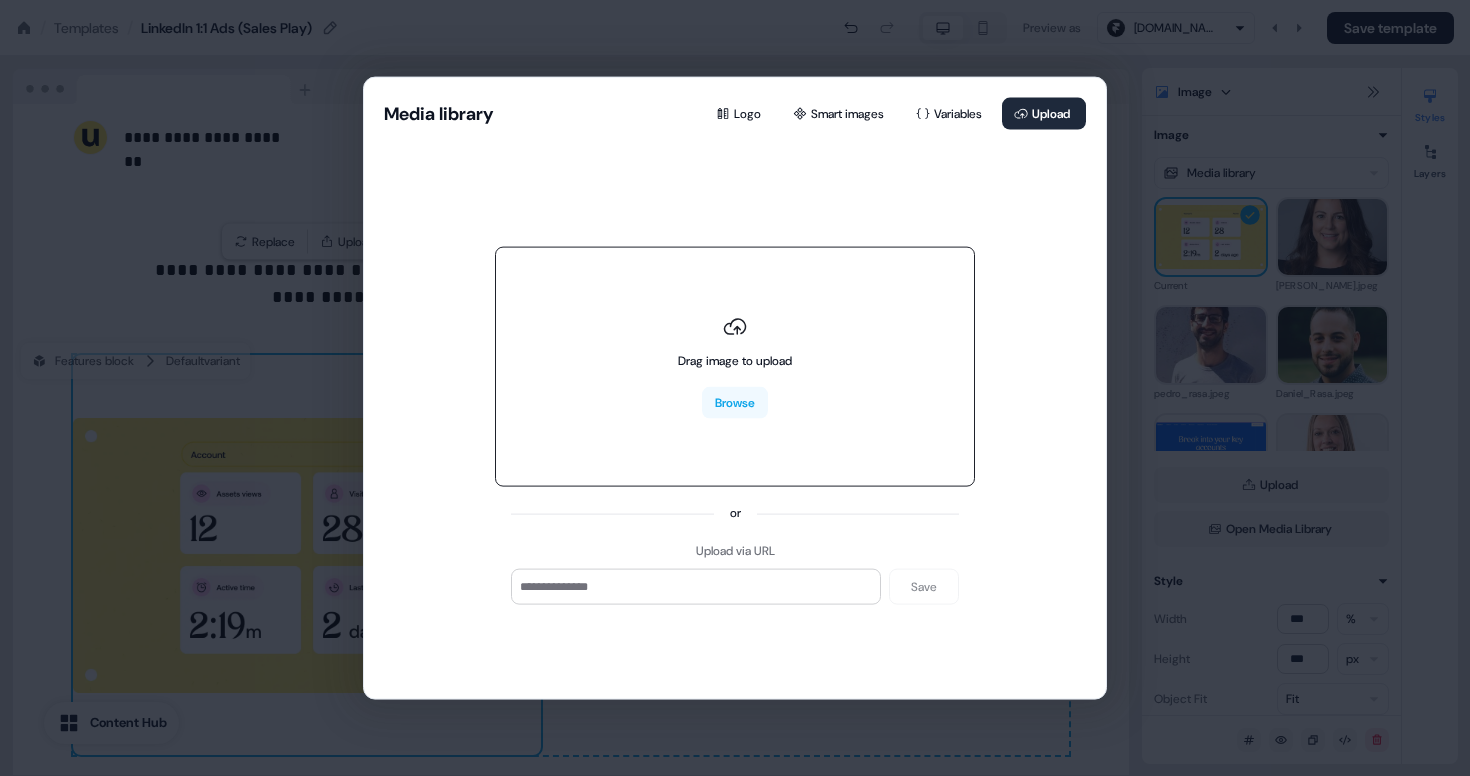 click on "Drag image to upload Browse" at bounding box center (735, 367) 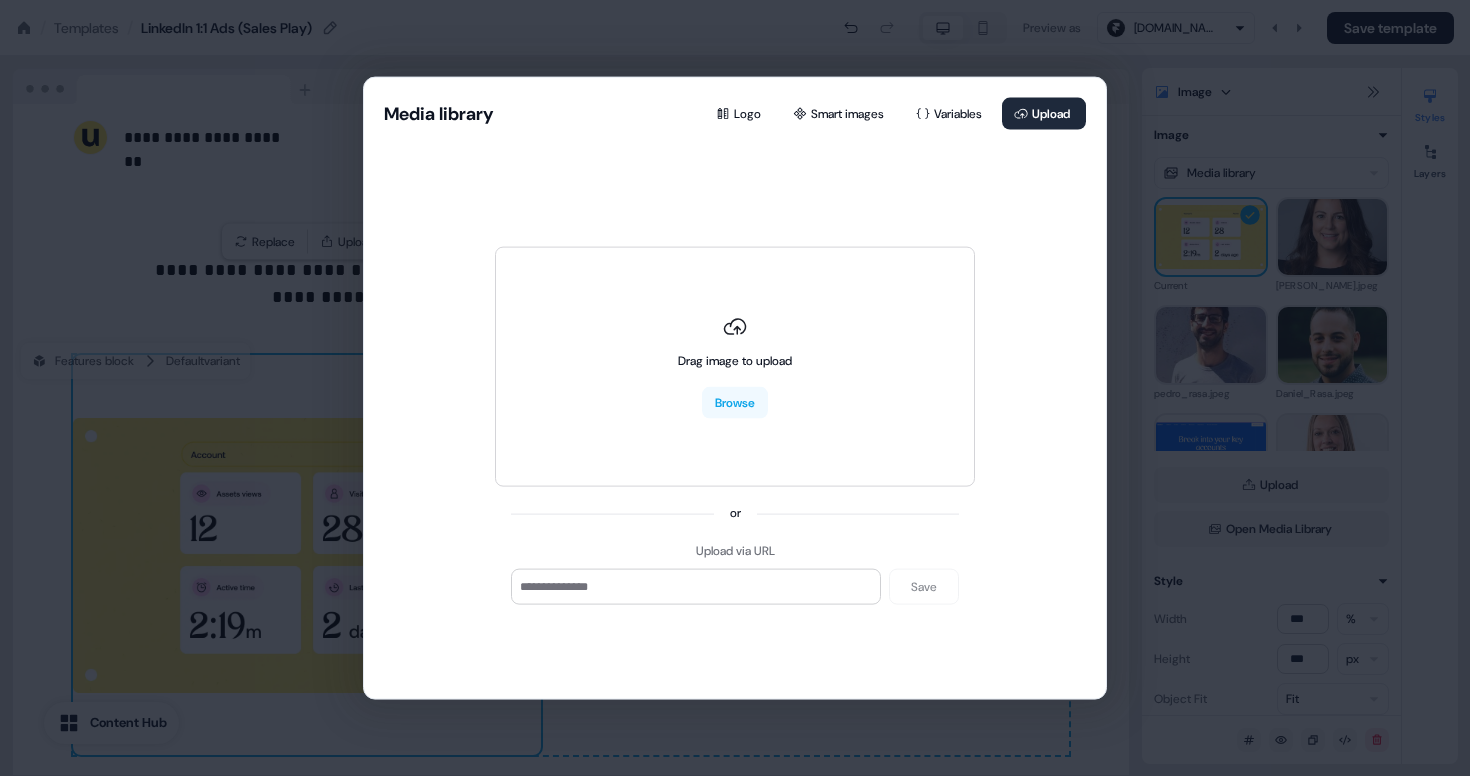 click on "Media library Logo Smart images Variables Upload Drag image to upload Browse or Upload via URL Save" at bounding box center [735, 388] 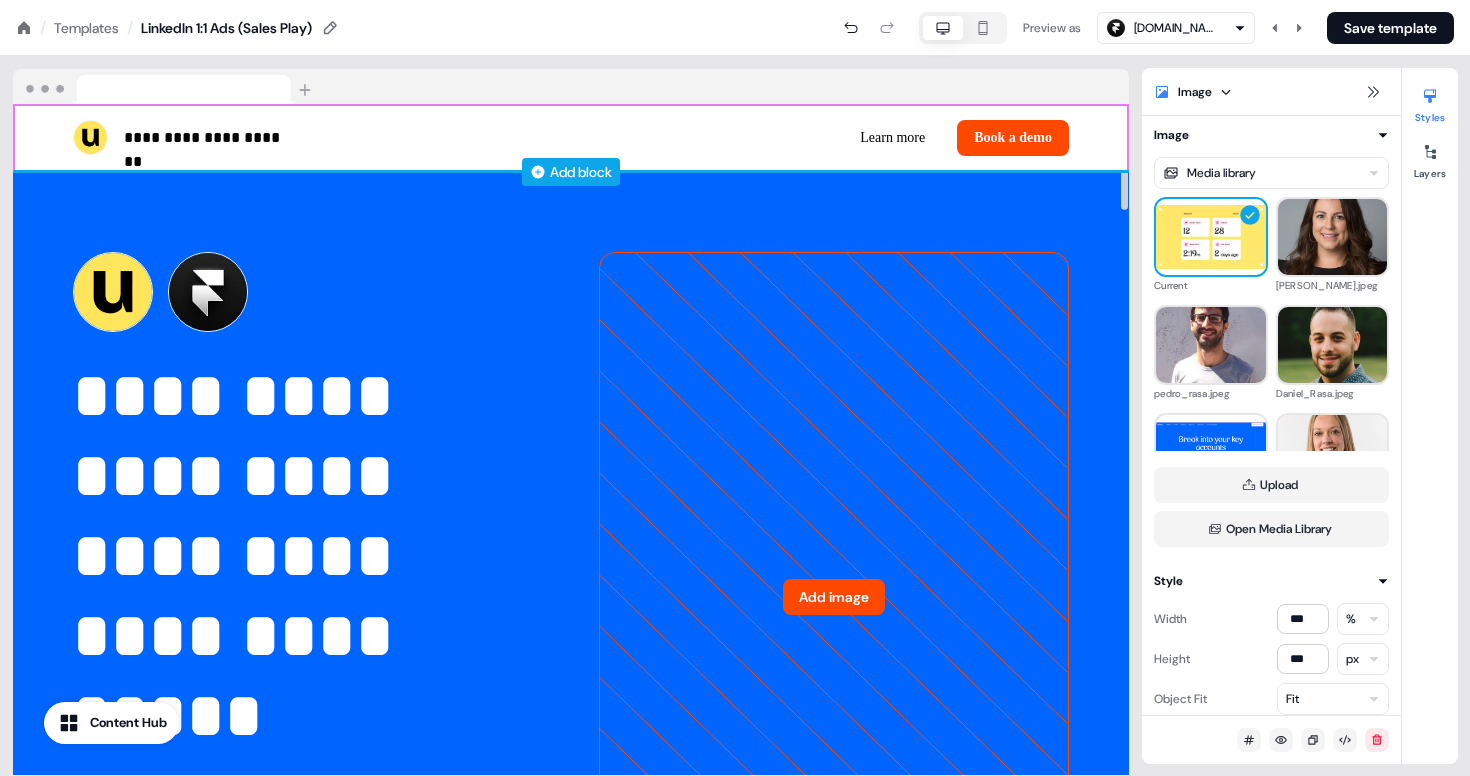 scroll, scrollTop: 207, scrollLeft: 0, axis: vertical 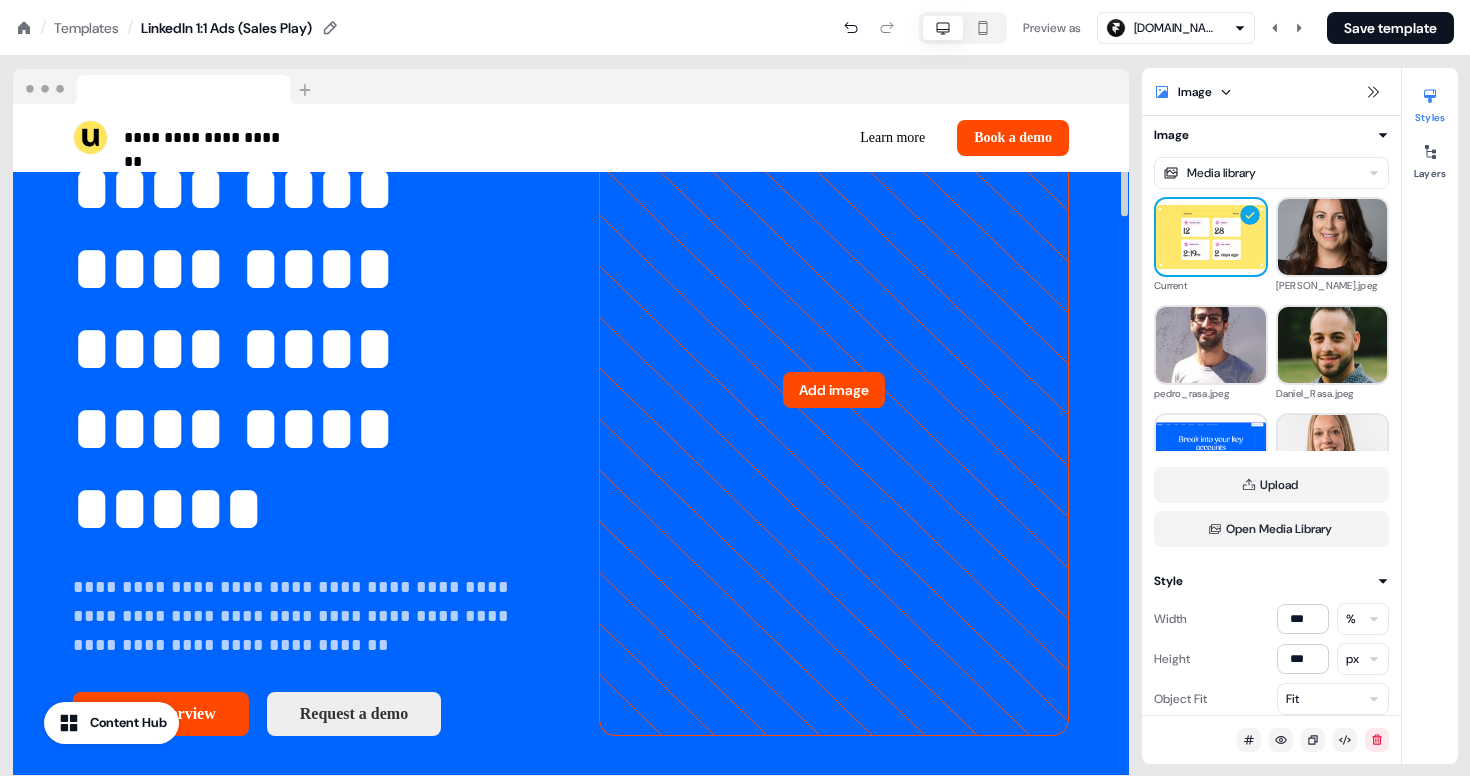 click on "**********" at bounding box center [571, 416] 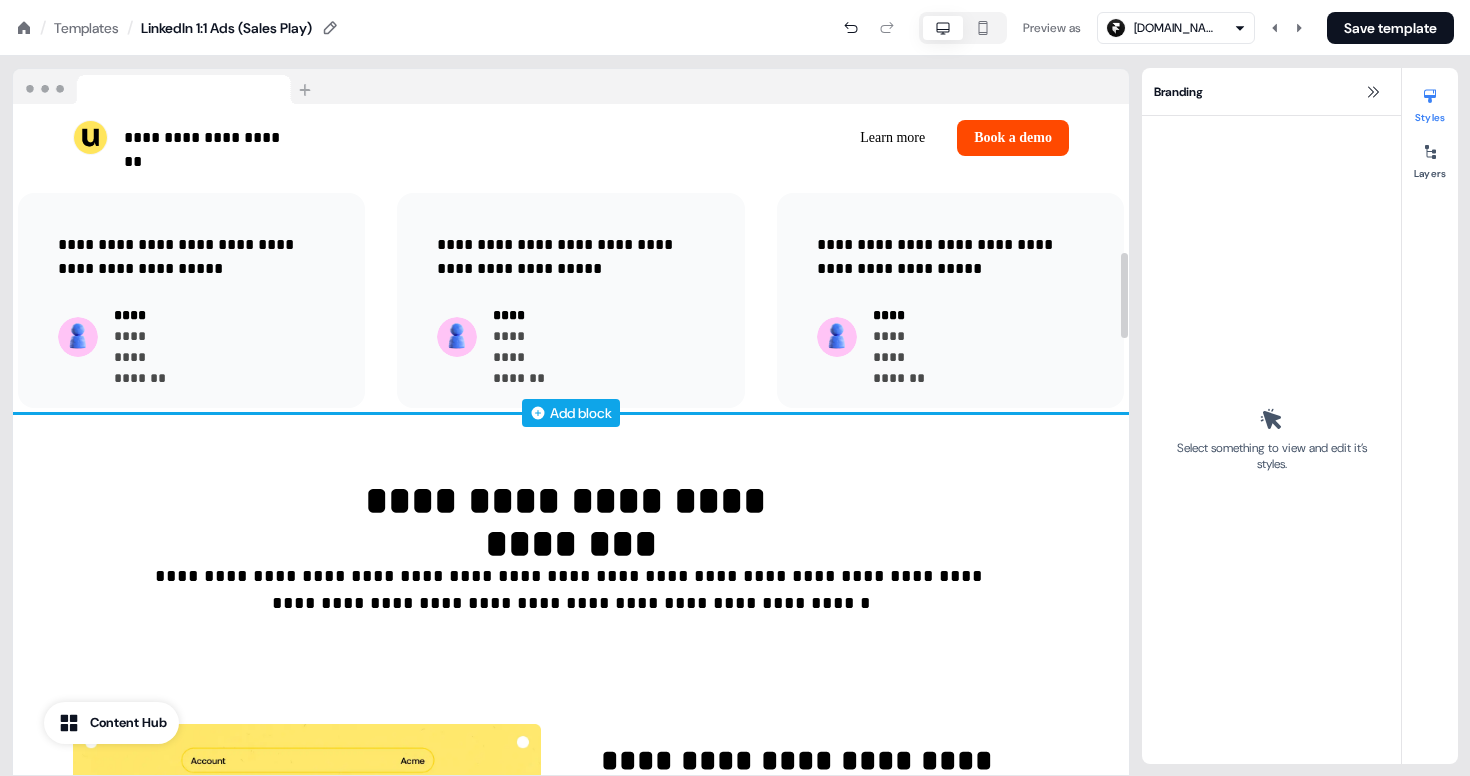 scroll, scrollTop: 1164, scrollLeft: 0, axis: vertical 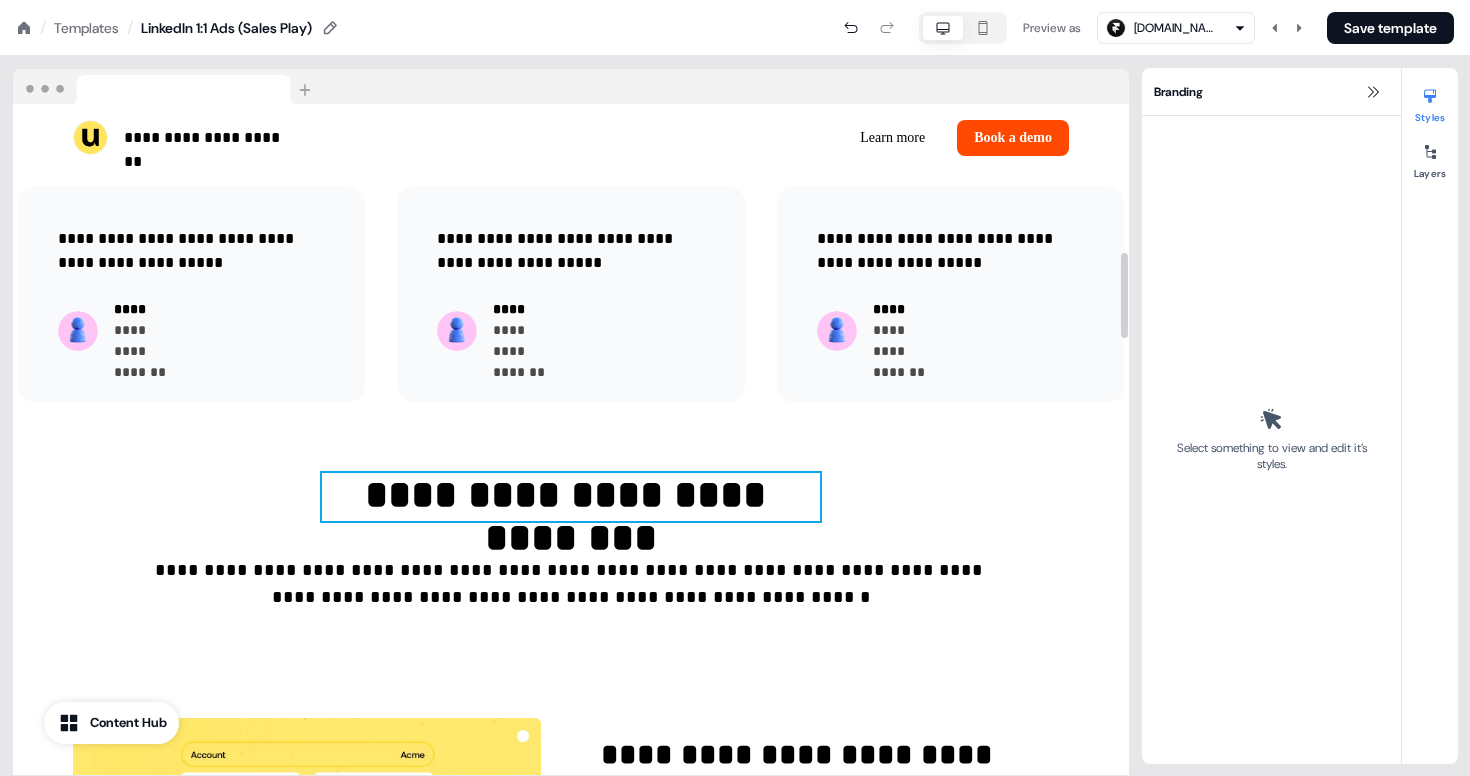 click on "**********" at bounding box center [571, 497] 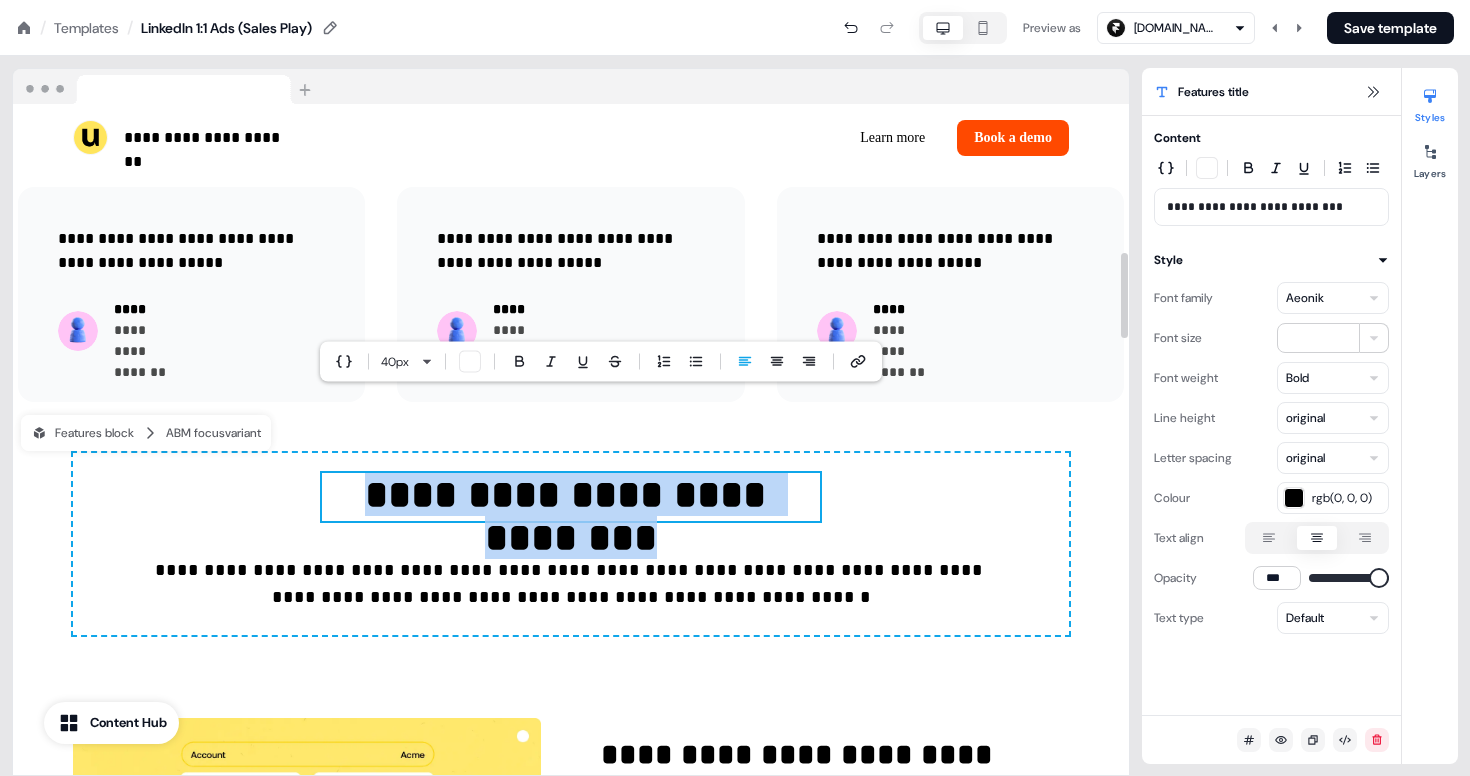 type 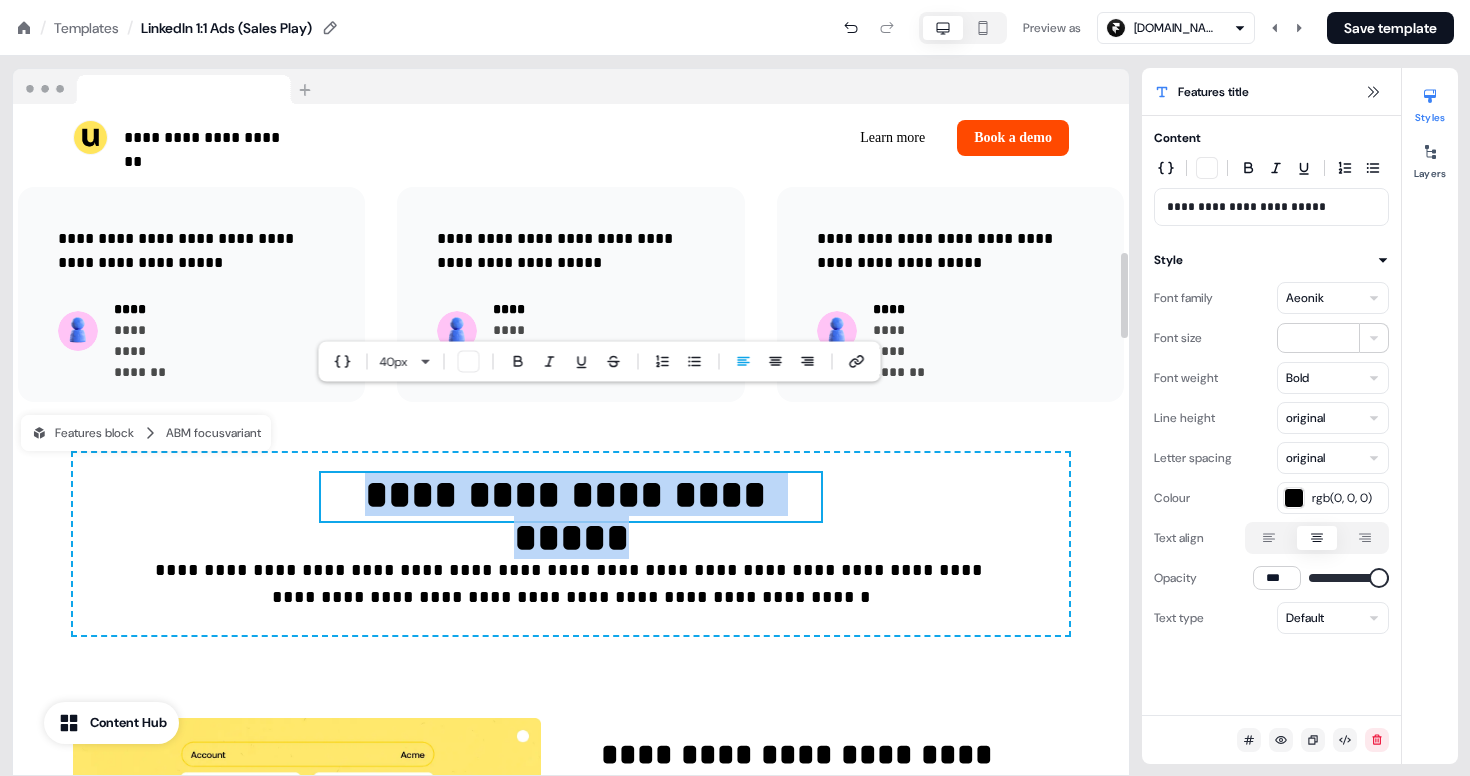 drag, startPoint x: 322, startPoint y: 425, endPoint x: 680, endPoint y: 446, distance: 358.6154 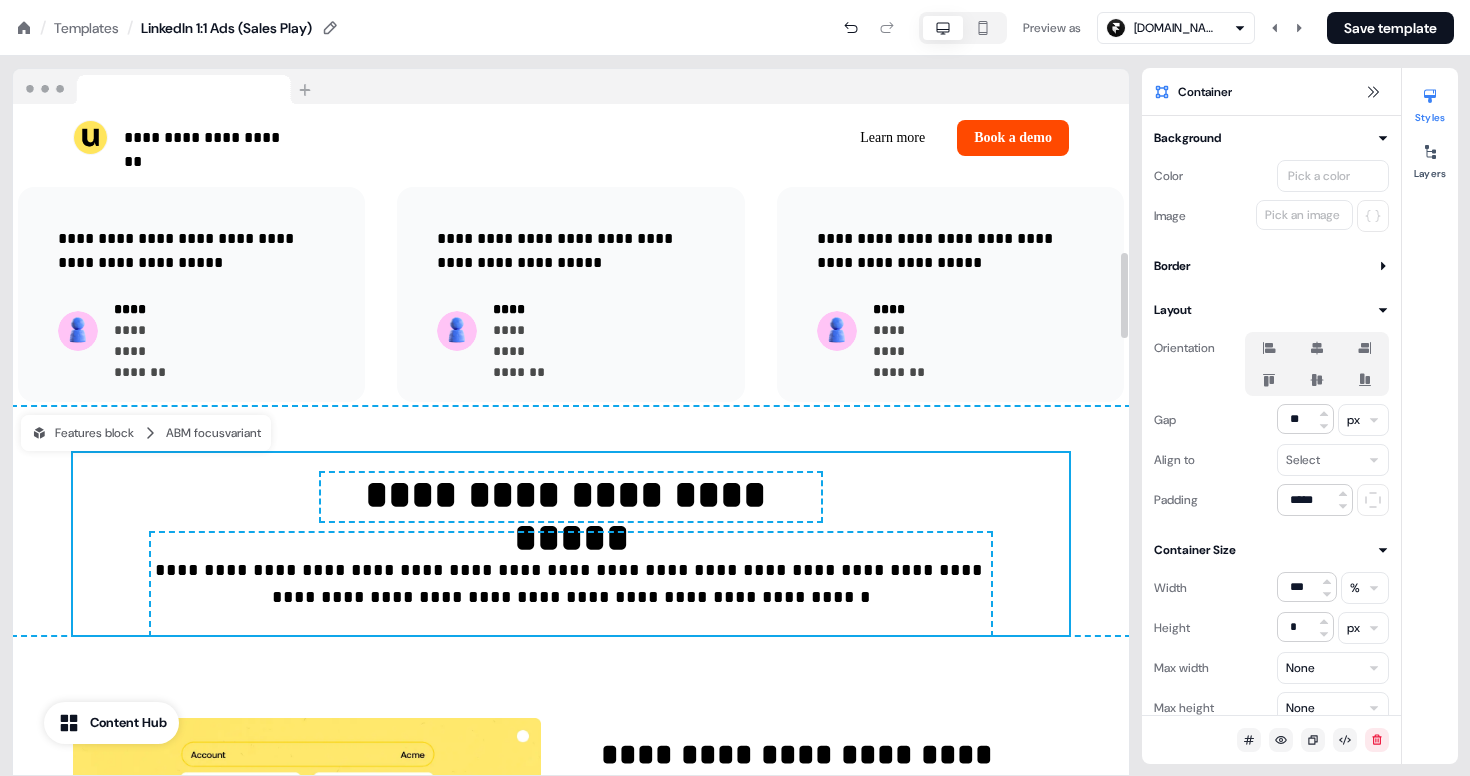 click on "**********" at bounding box center [571, 497] 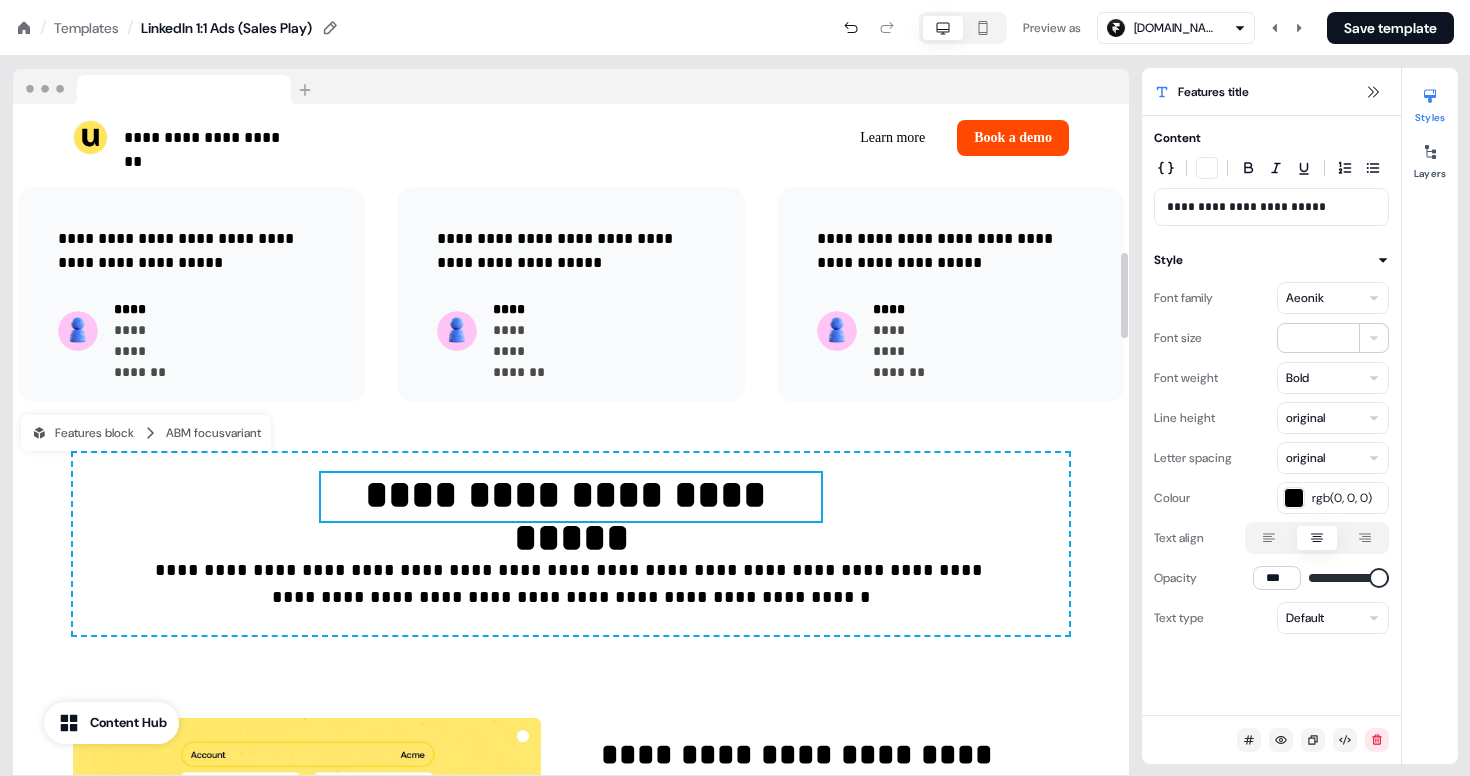 click on "**********" at bounding box center (571, 497) 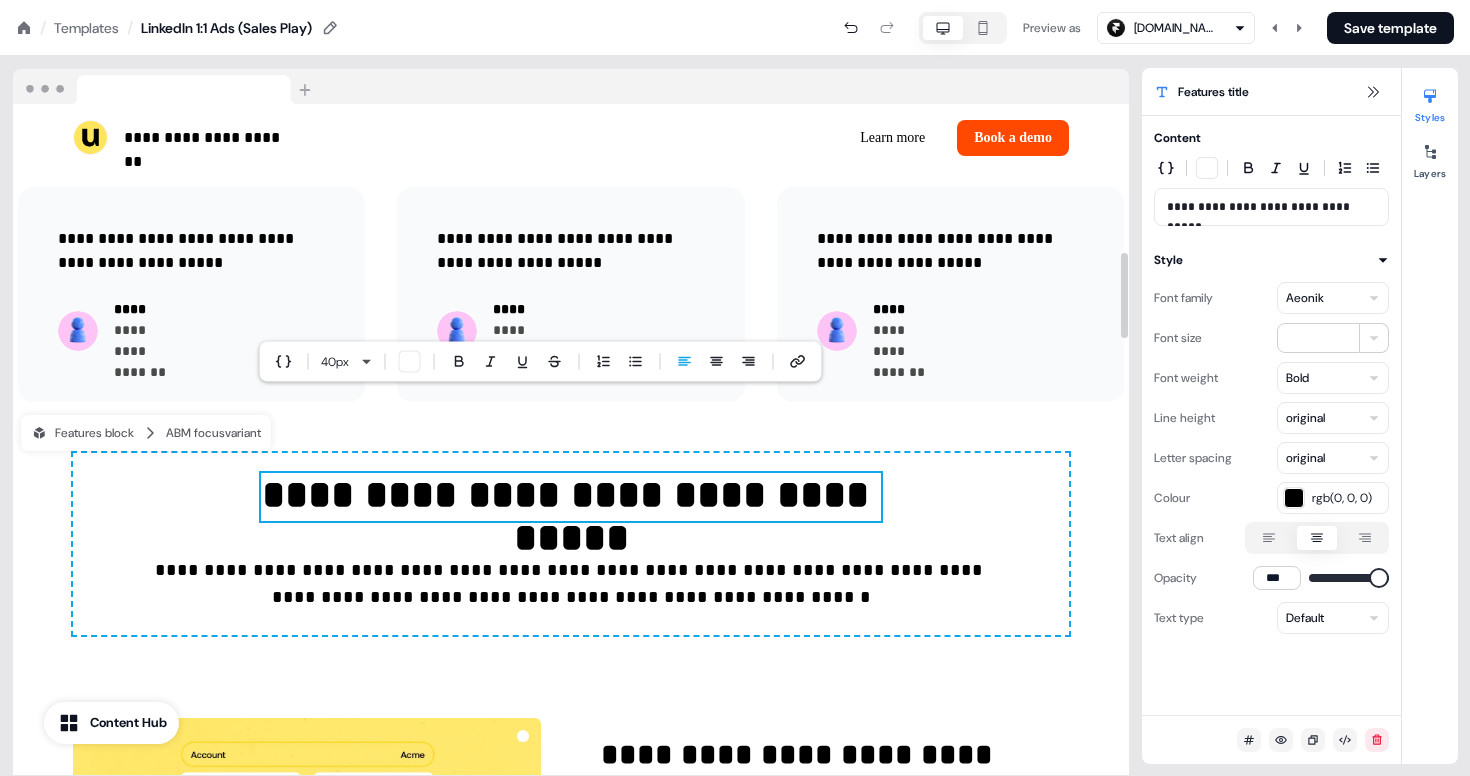 click on "**********" at bounding box center (570, 497) 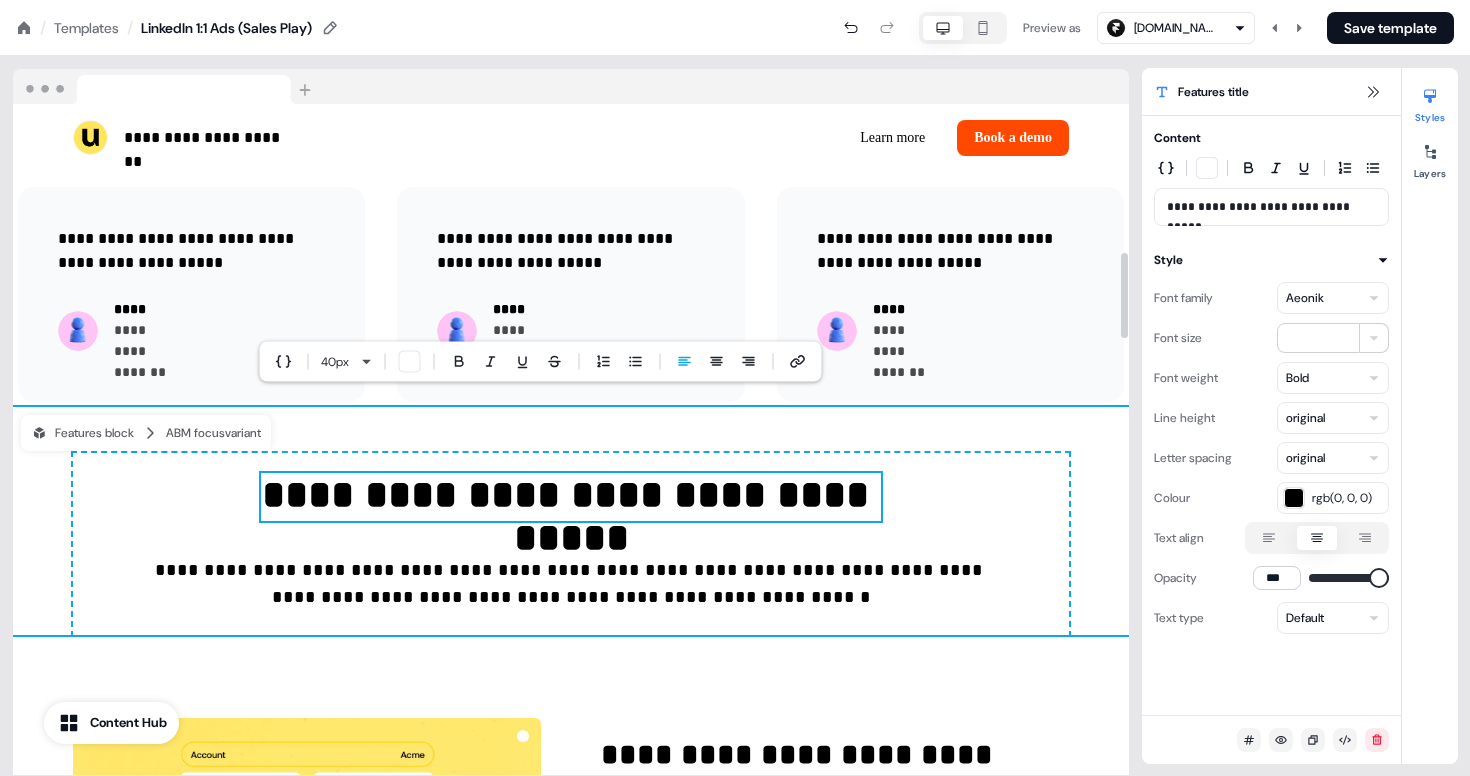 click on "**********" at bounding box center (571, 521) 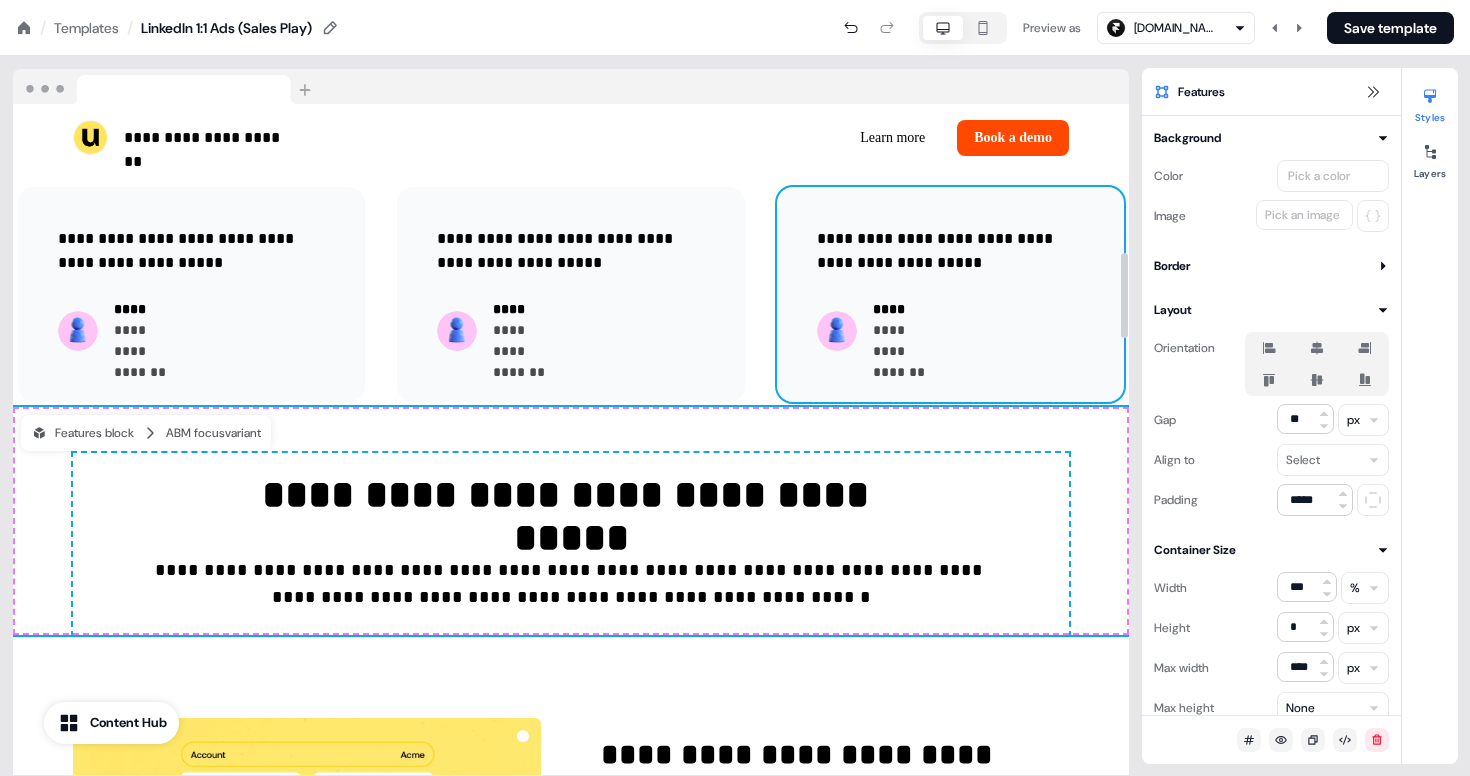 click on "**********" at bounding box center (950, 294) 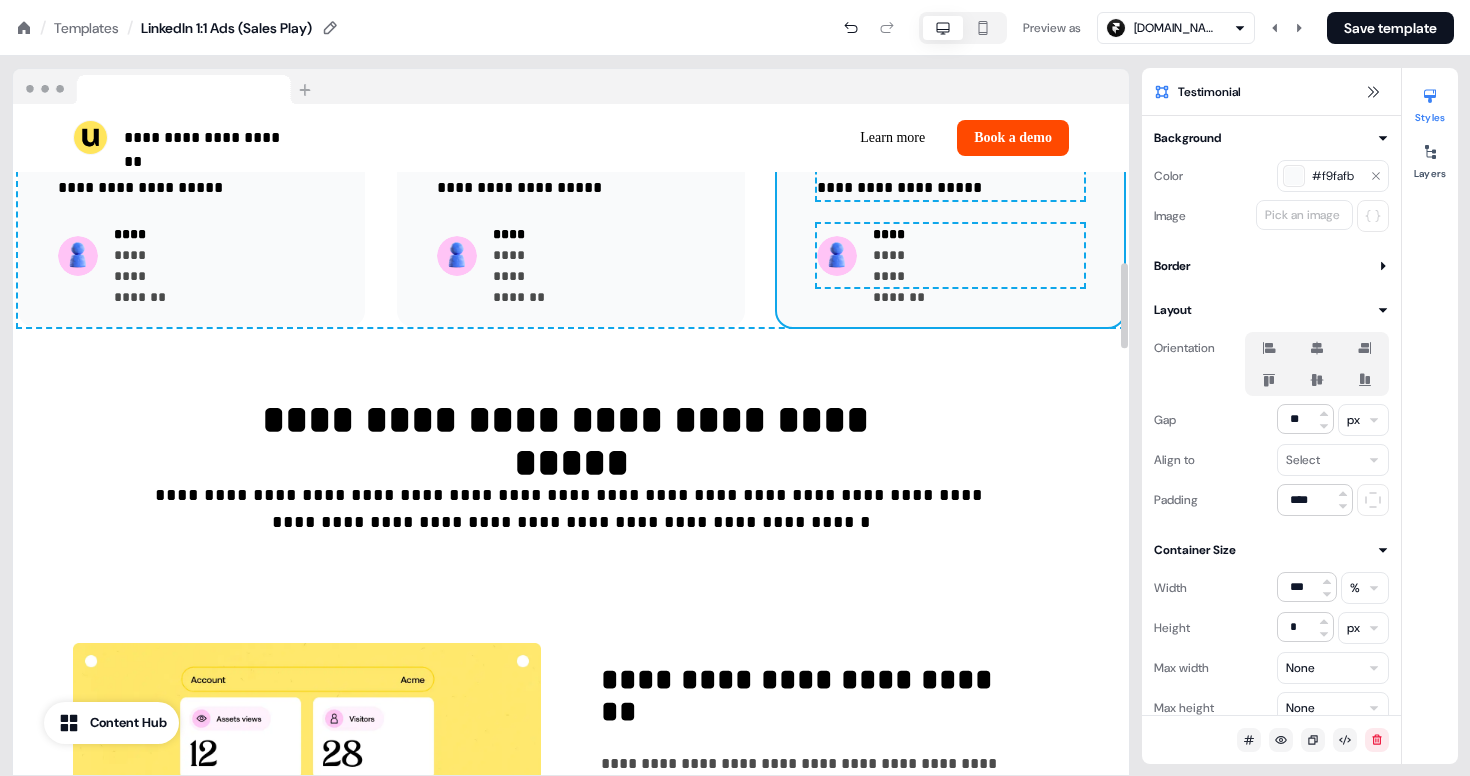 scroll, scrollTop: 1246, scrollLeft: 0, axis: vertical 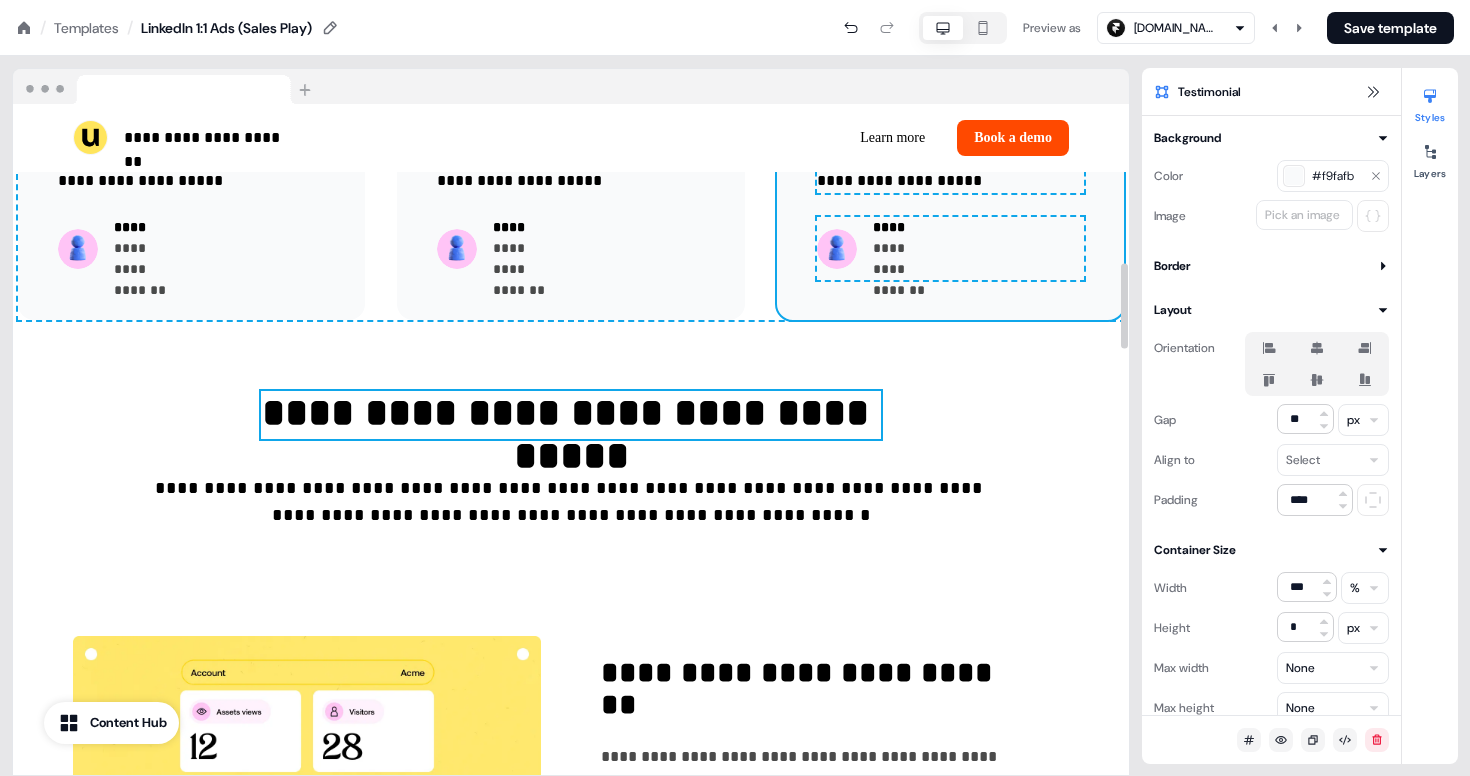 click on "**********" at bounding box center (570, 415) 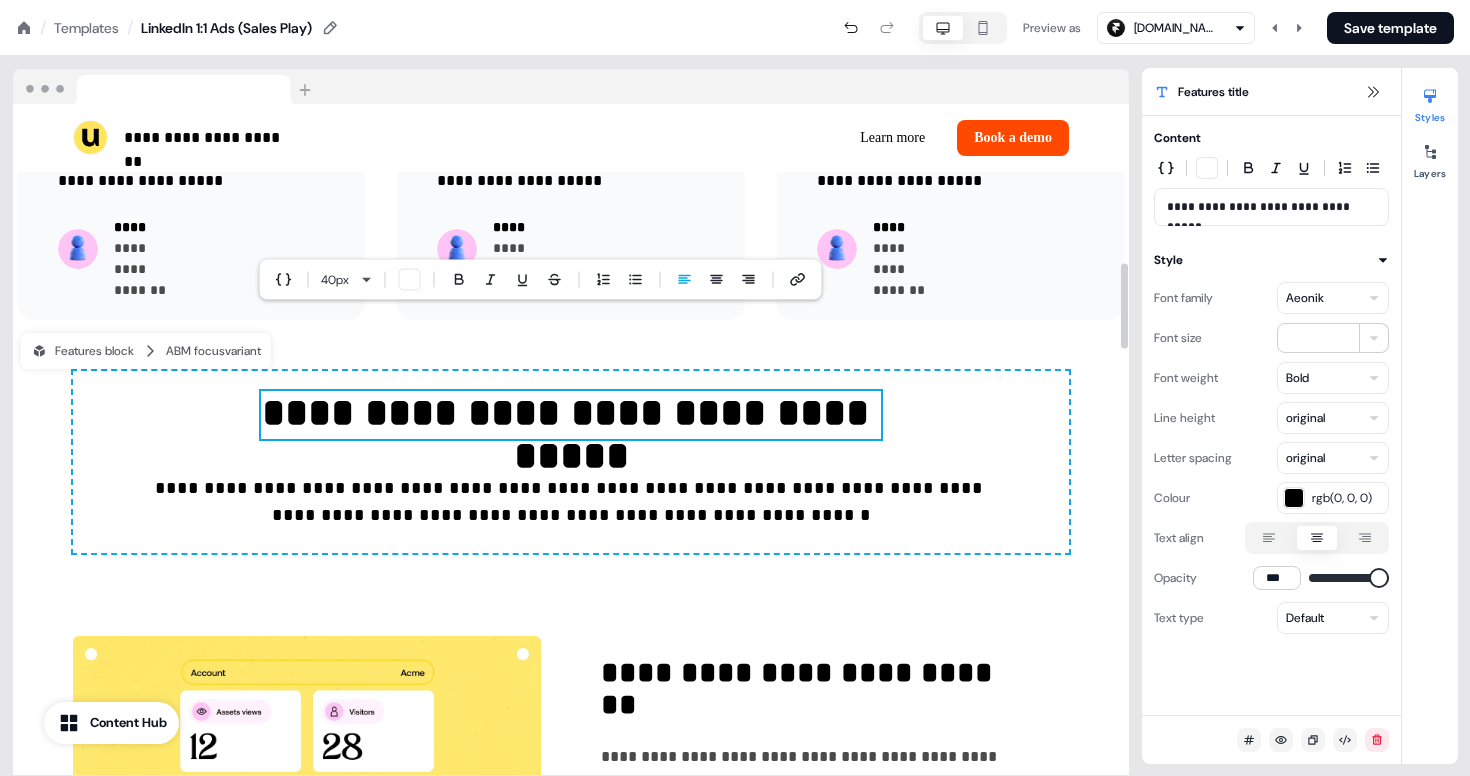 click on "**********" at bounding box center (570, 415) 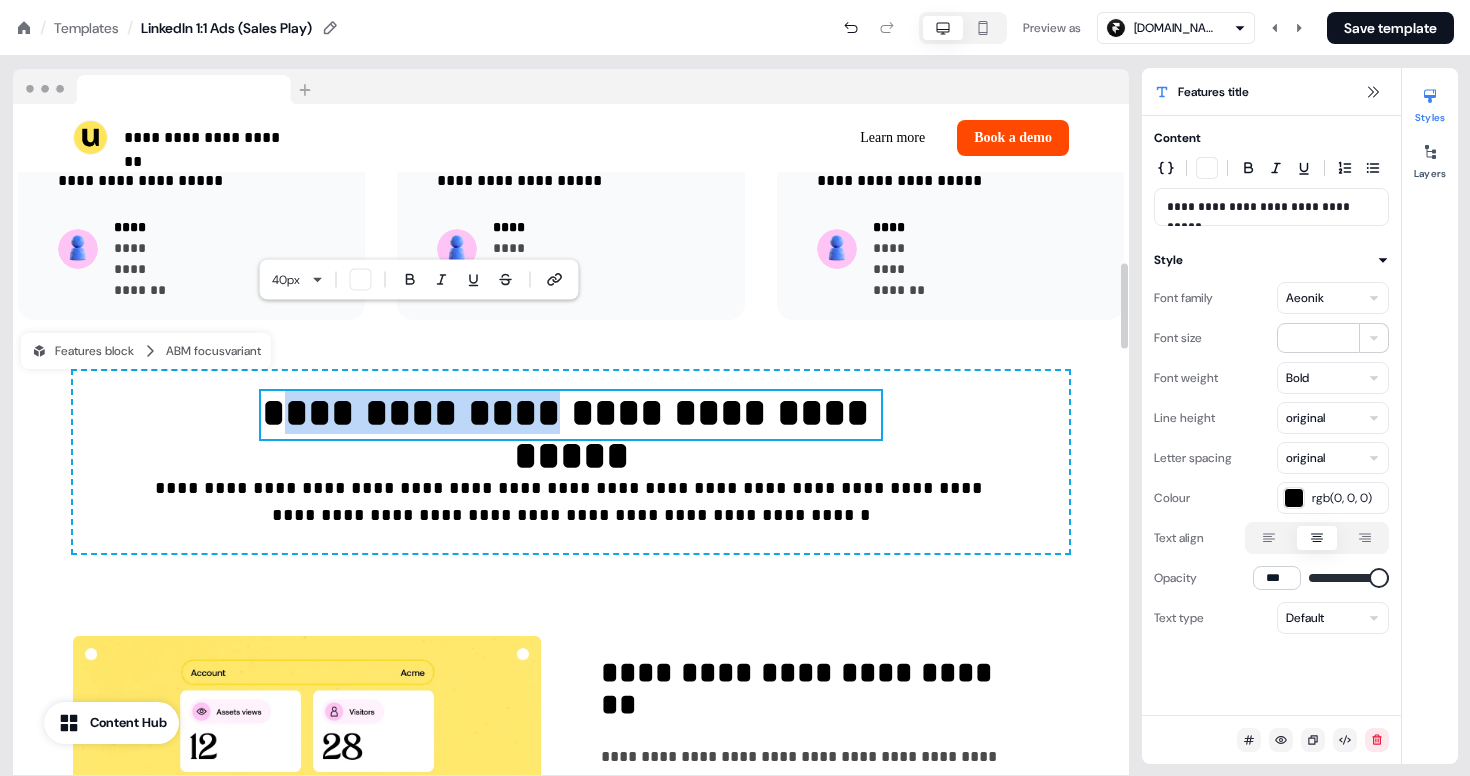 drag, startPoint x: 519, startPoint y: 340, endPoint x: 290, endPoint y: 350, distance: 229.21823 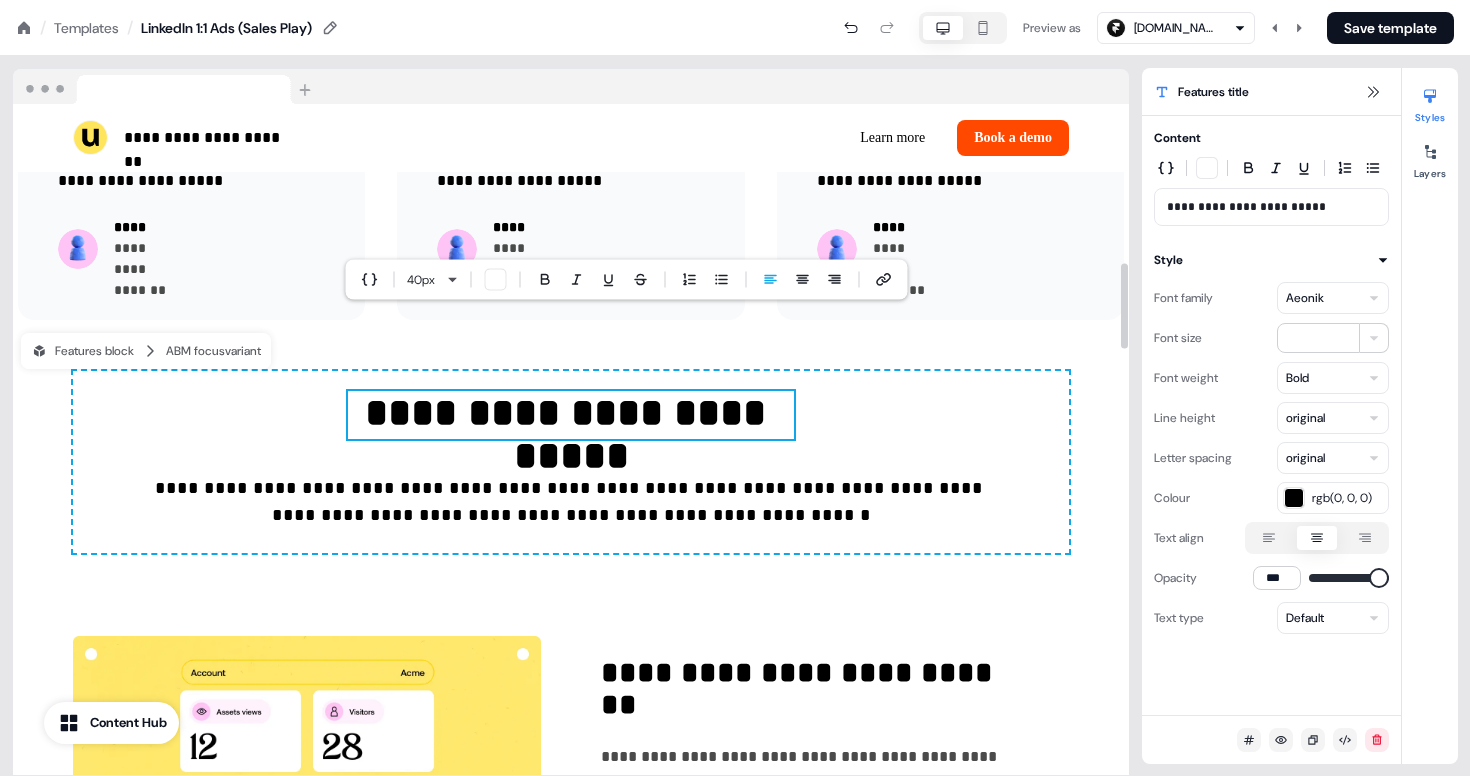 click on "**********" at bounding box center (571, 415) 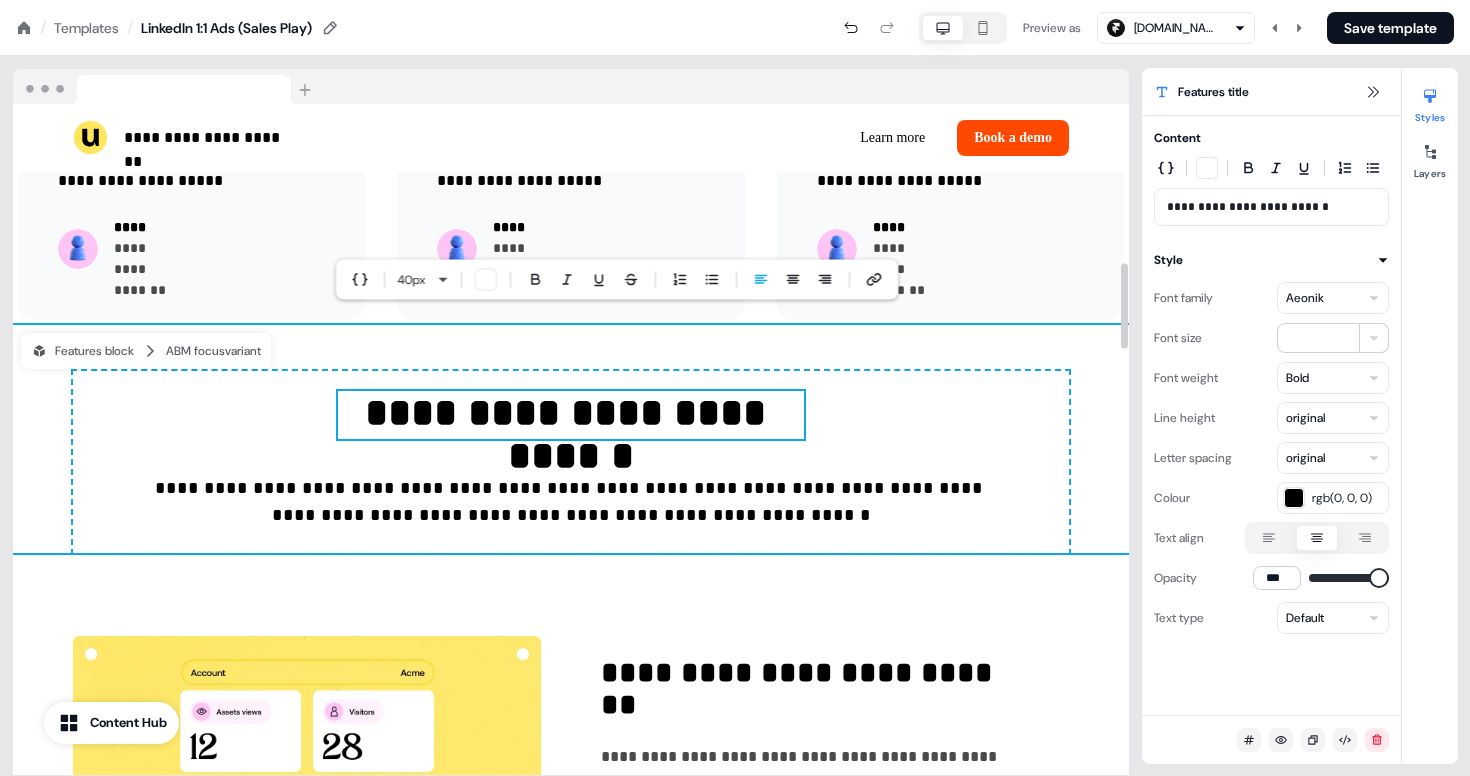 click on "**********" at bounding box center (571, 439) 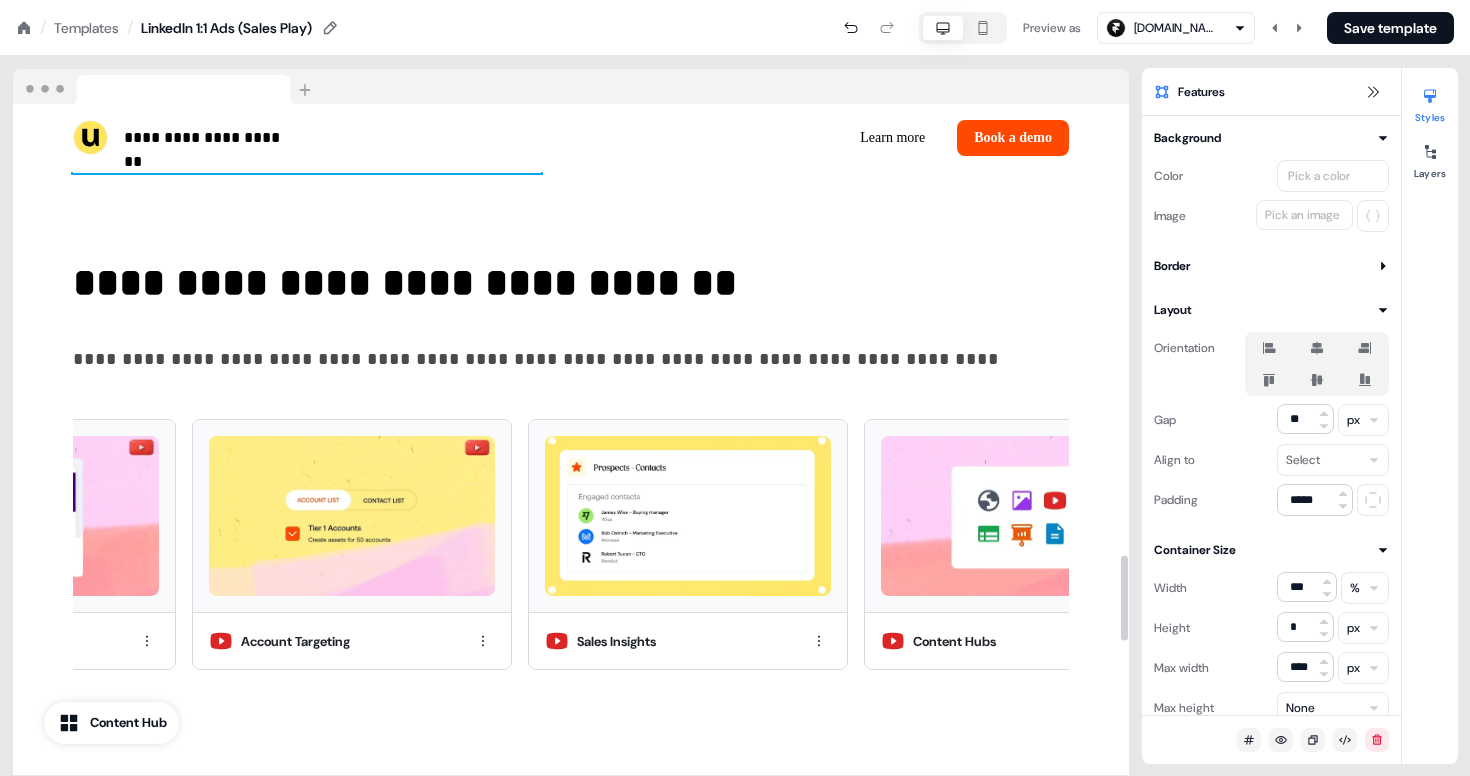 scroll, scrollTop: 3550, scrollLeft: 0, axis: vertical 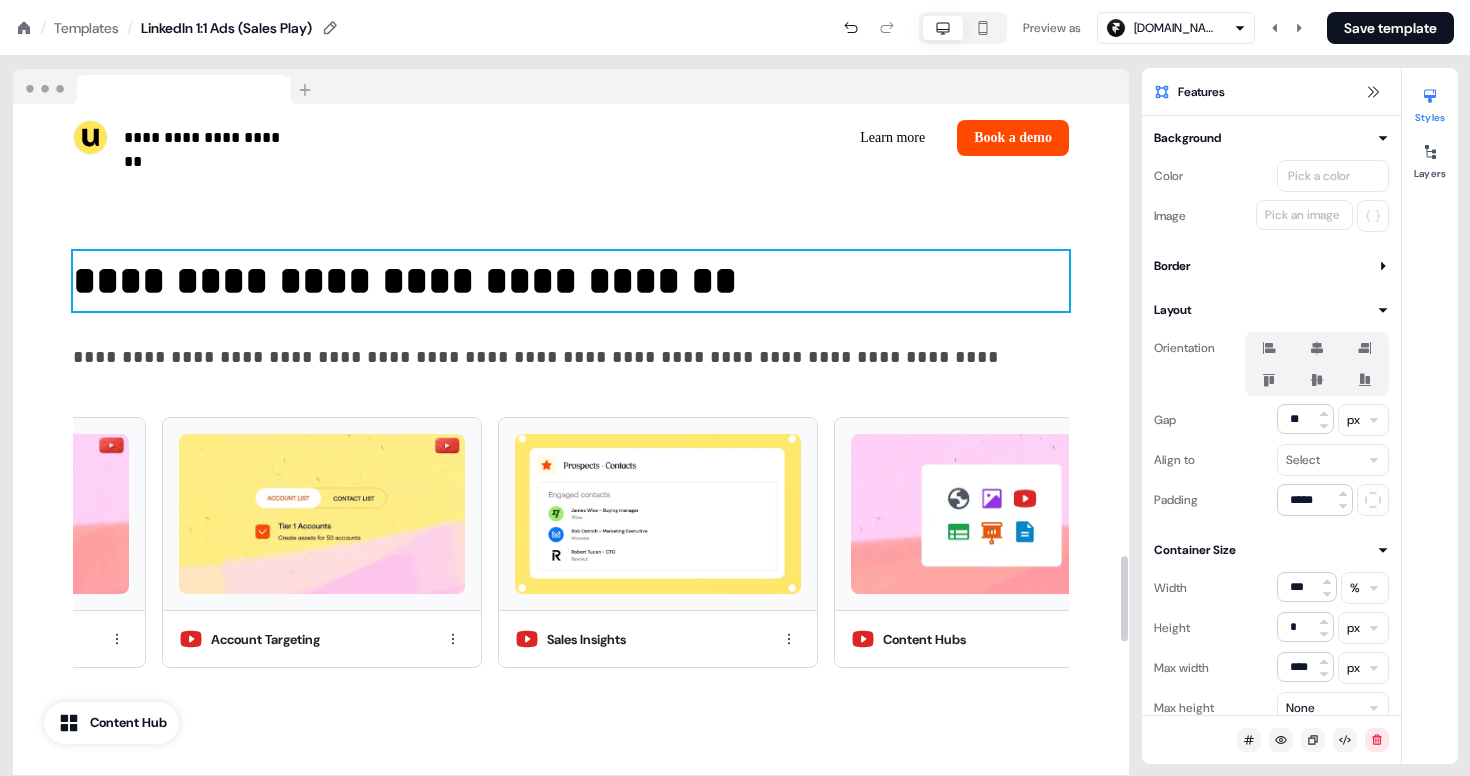click on "**********" at bounding box center (571, 281) 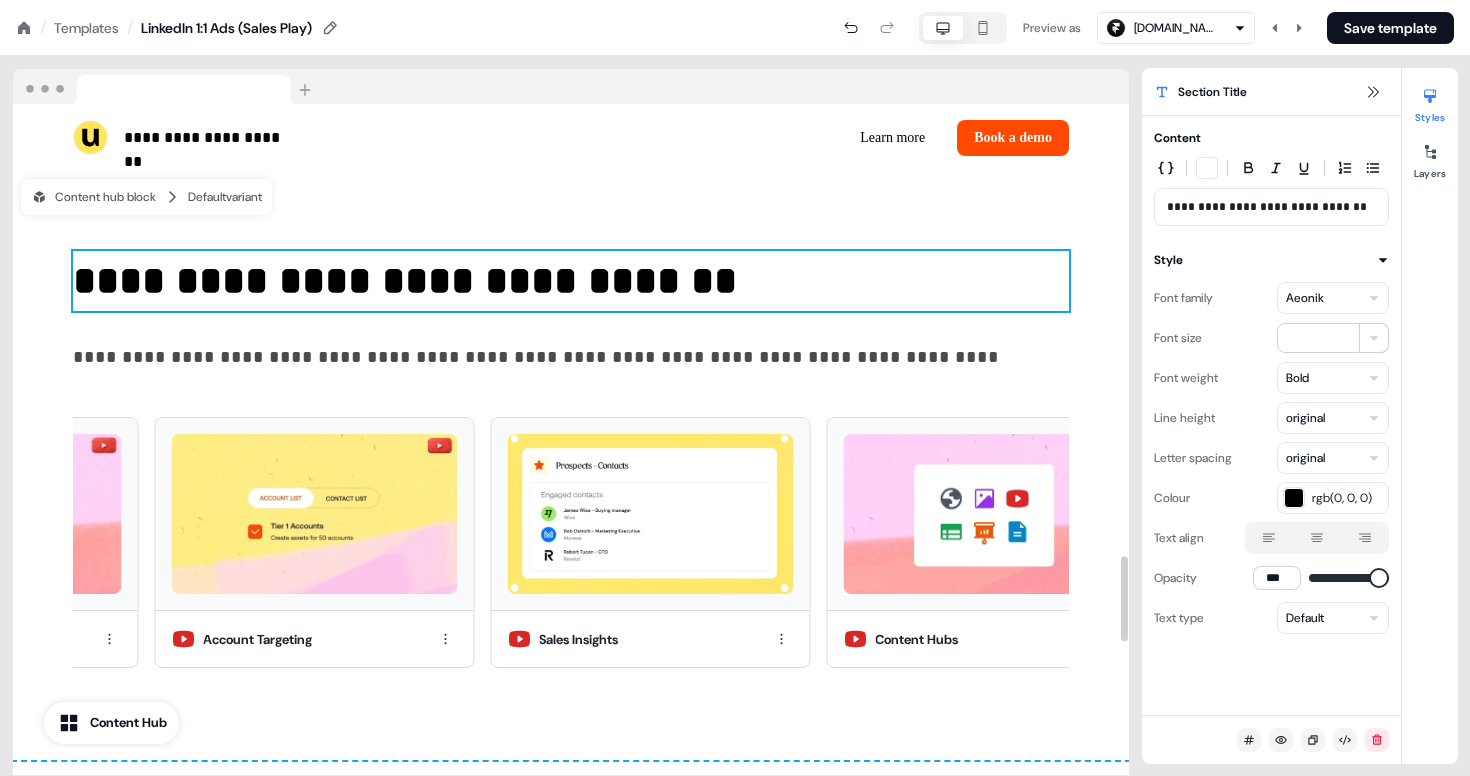 click on "**********" at bounding box center [571, 281] 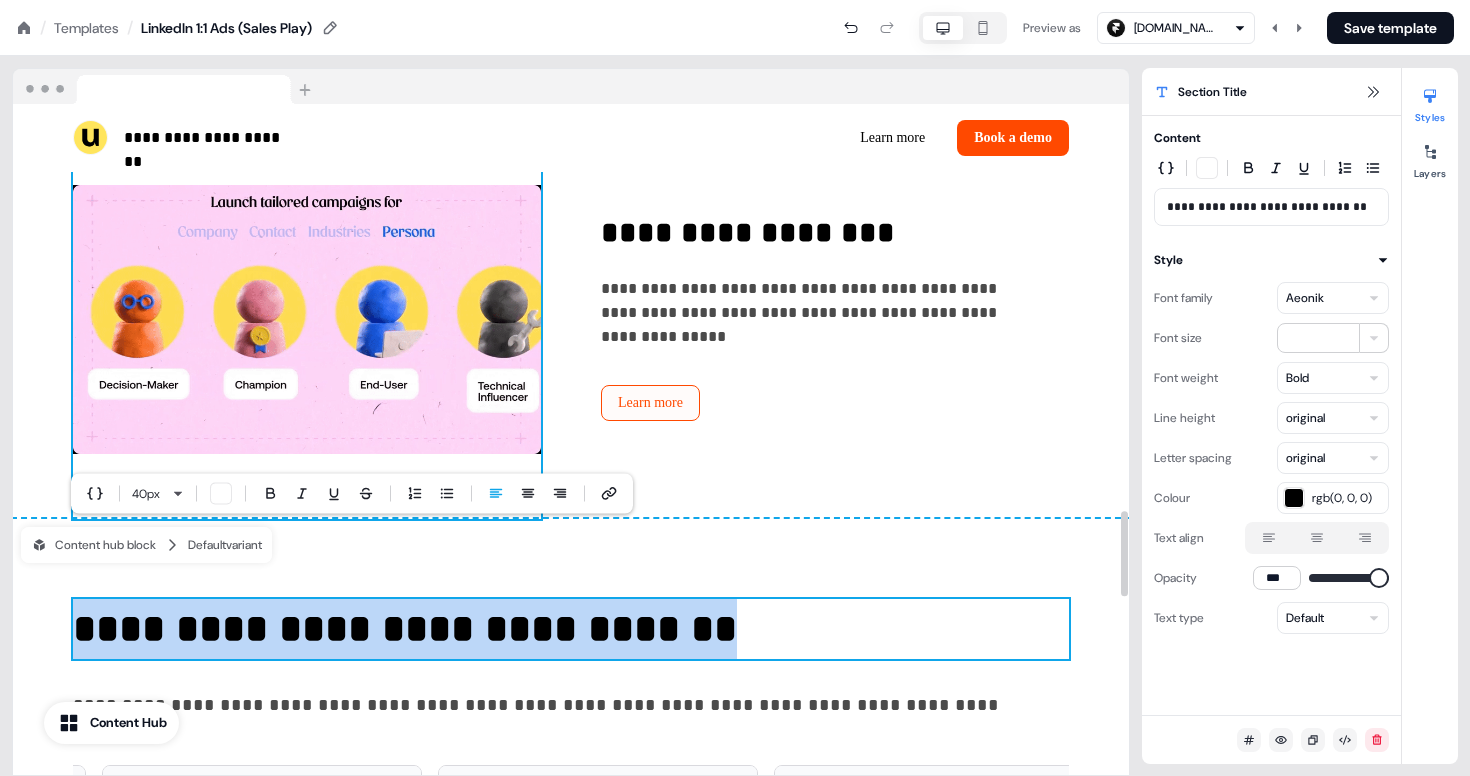scroll, scrollTop: 3195, scrollLeft: 0, axis: vertical 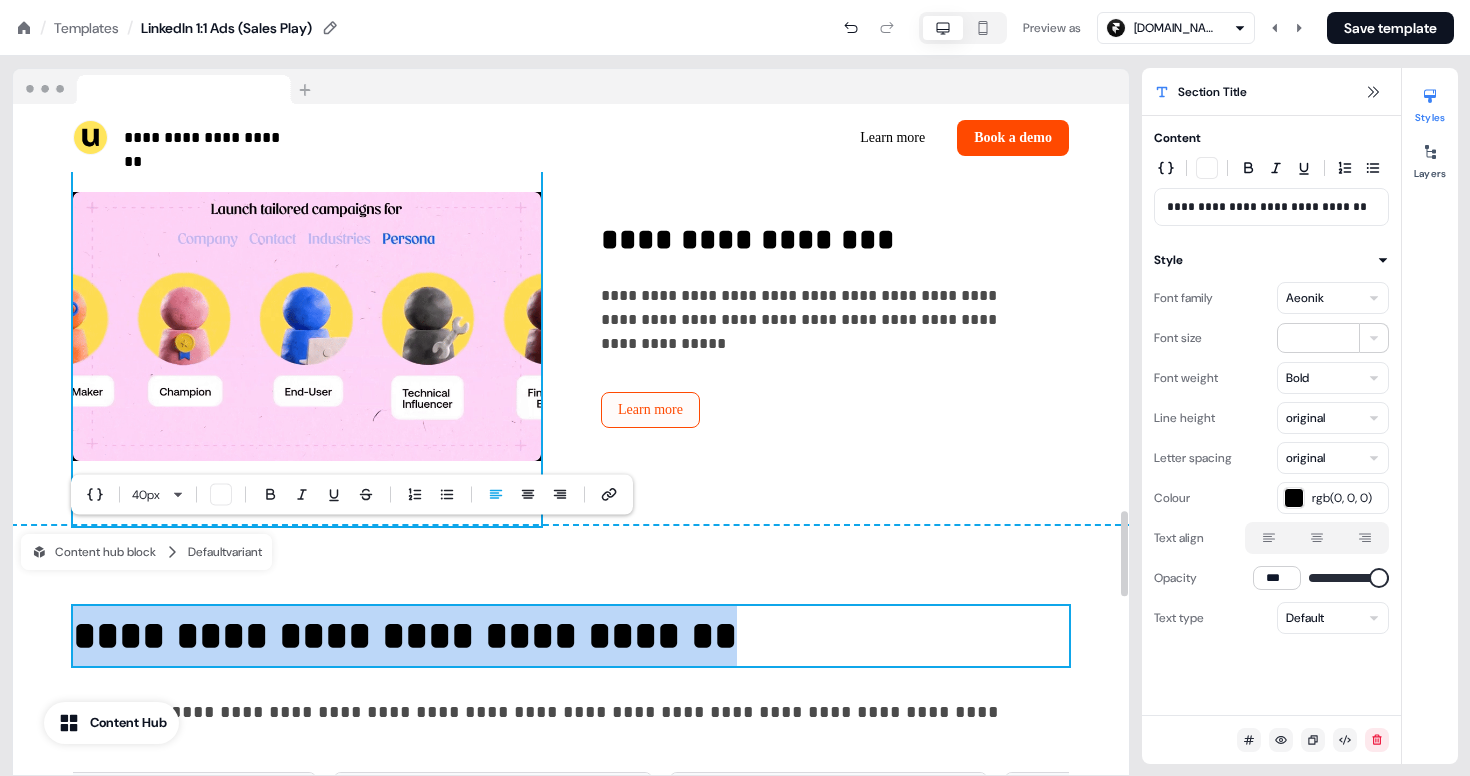 type 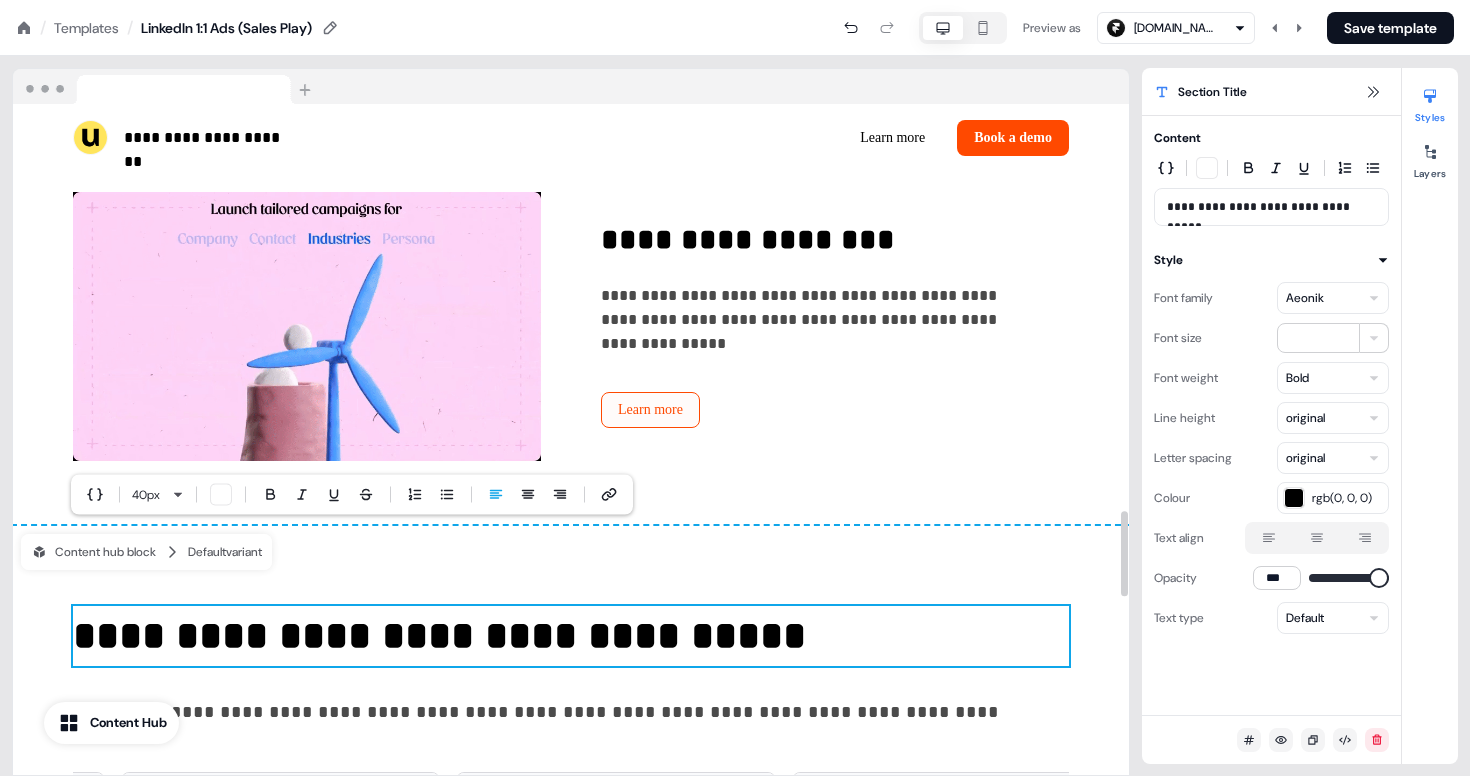 click on "**********" at bounding box center (571, 636) 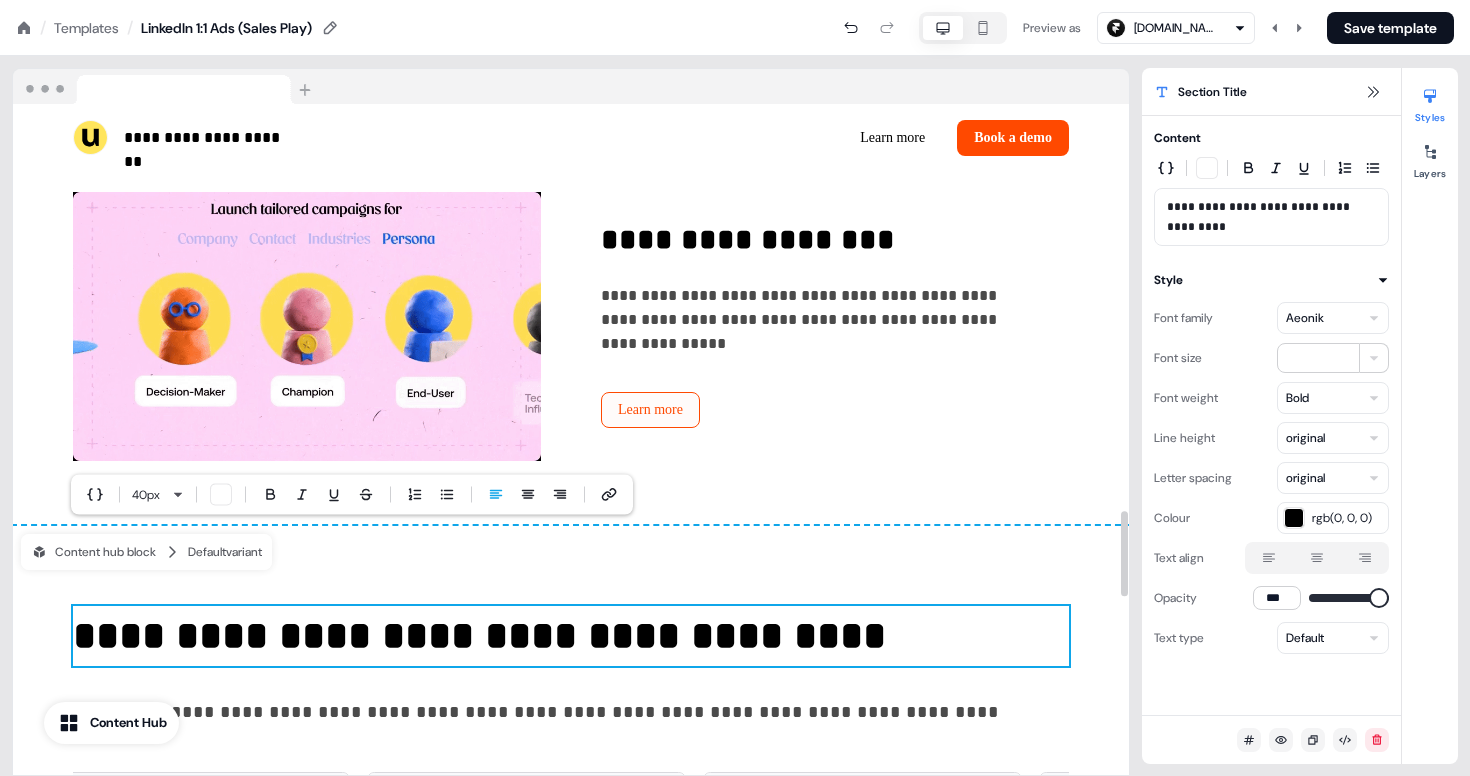 click on "**********" at bounding box center (571, 820) 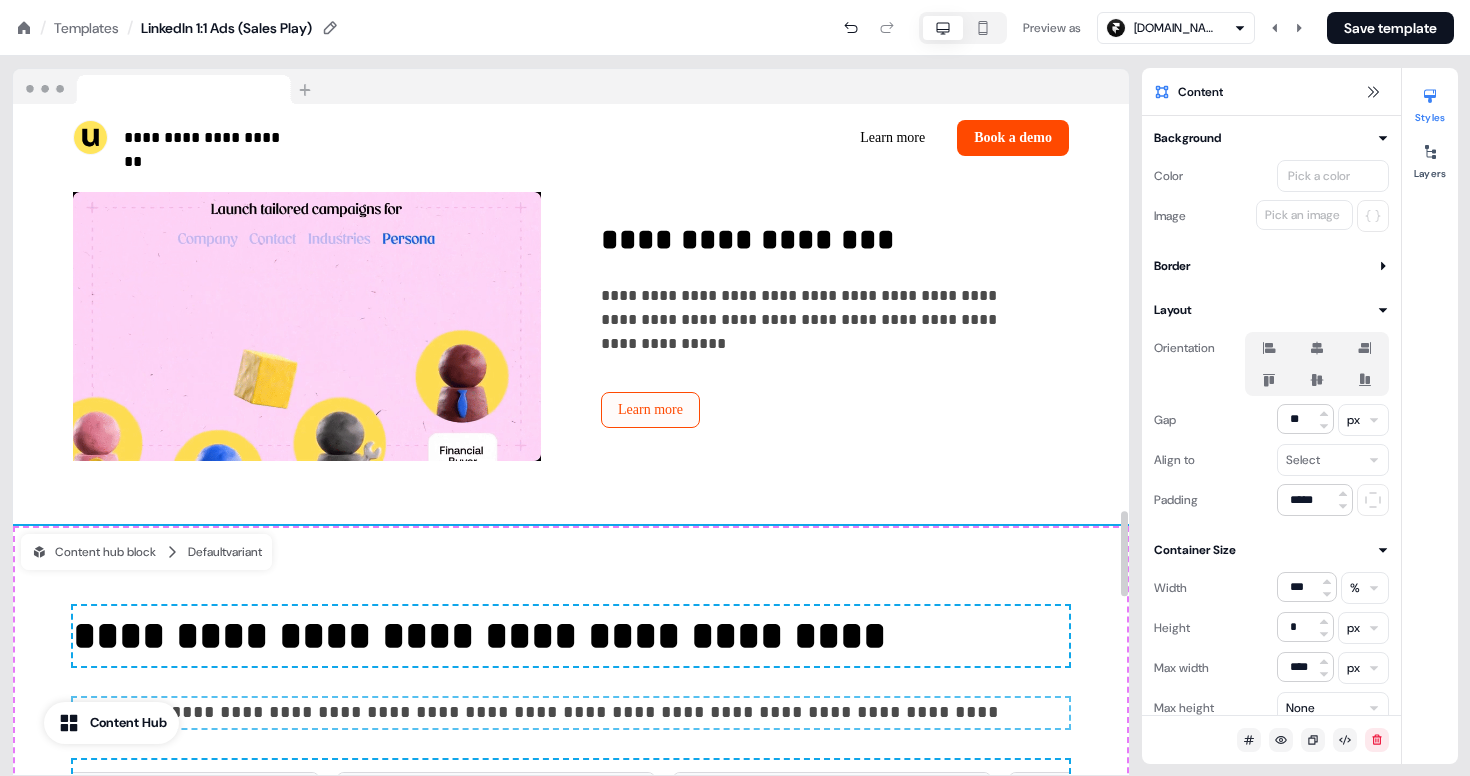 click on "**********" at bounding box center [571, 636] 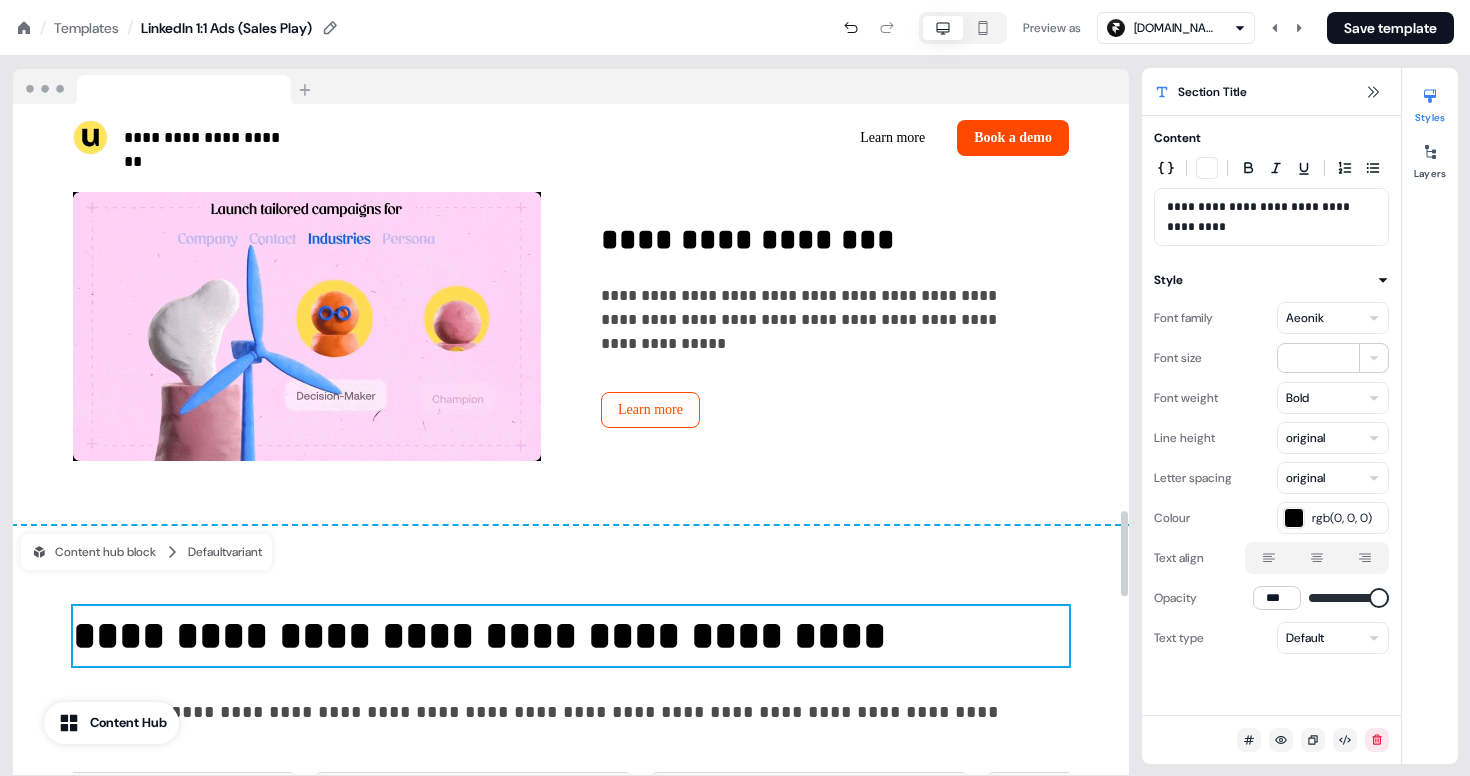 click on "**********" at bounding box center [571, 820] 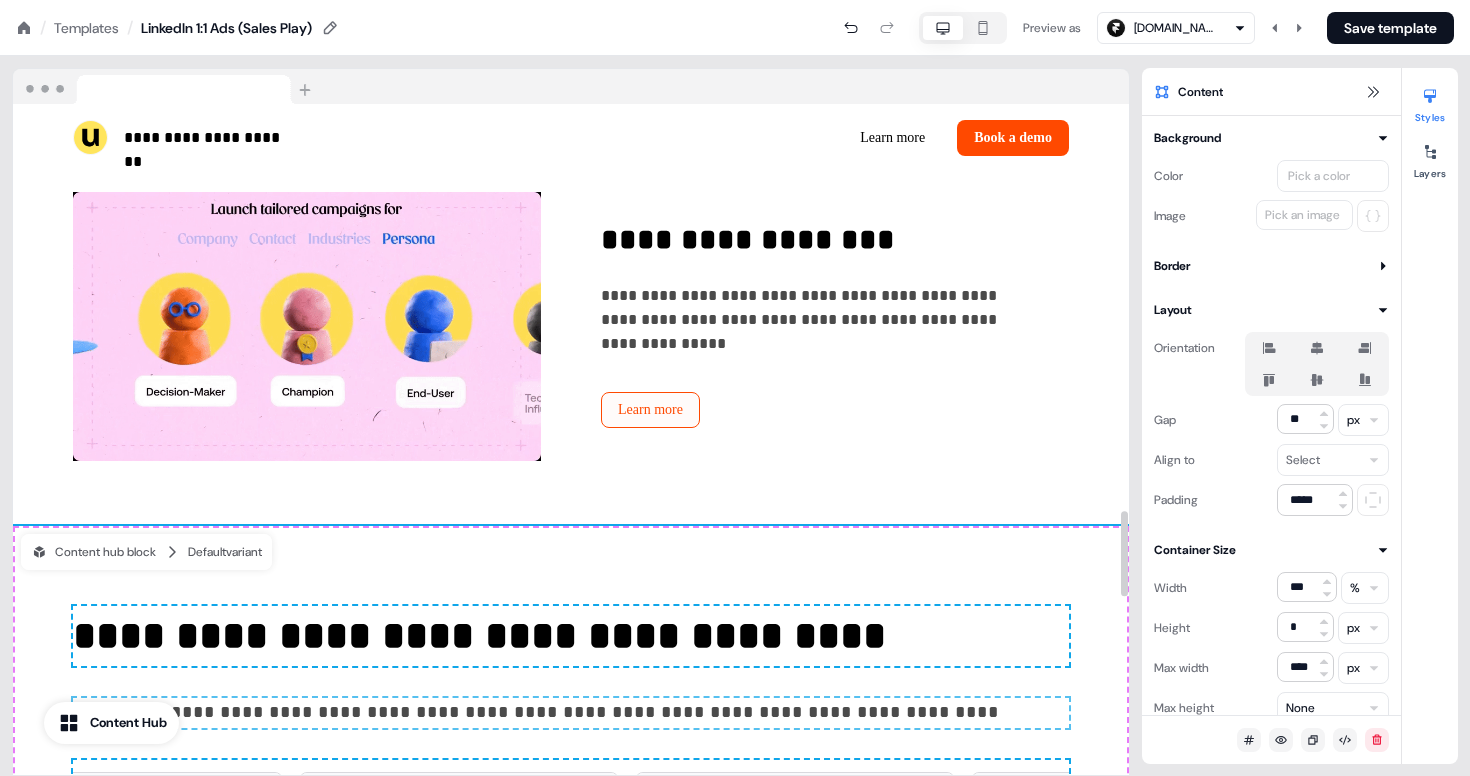 click on "**********" at bounding box center (571, 820) 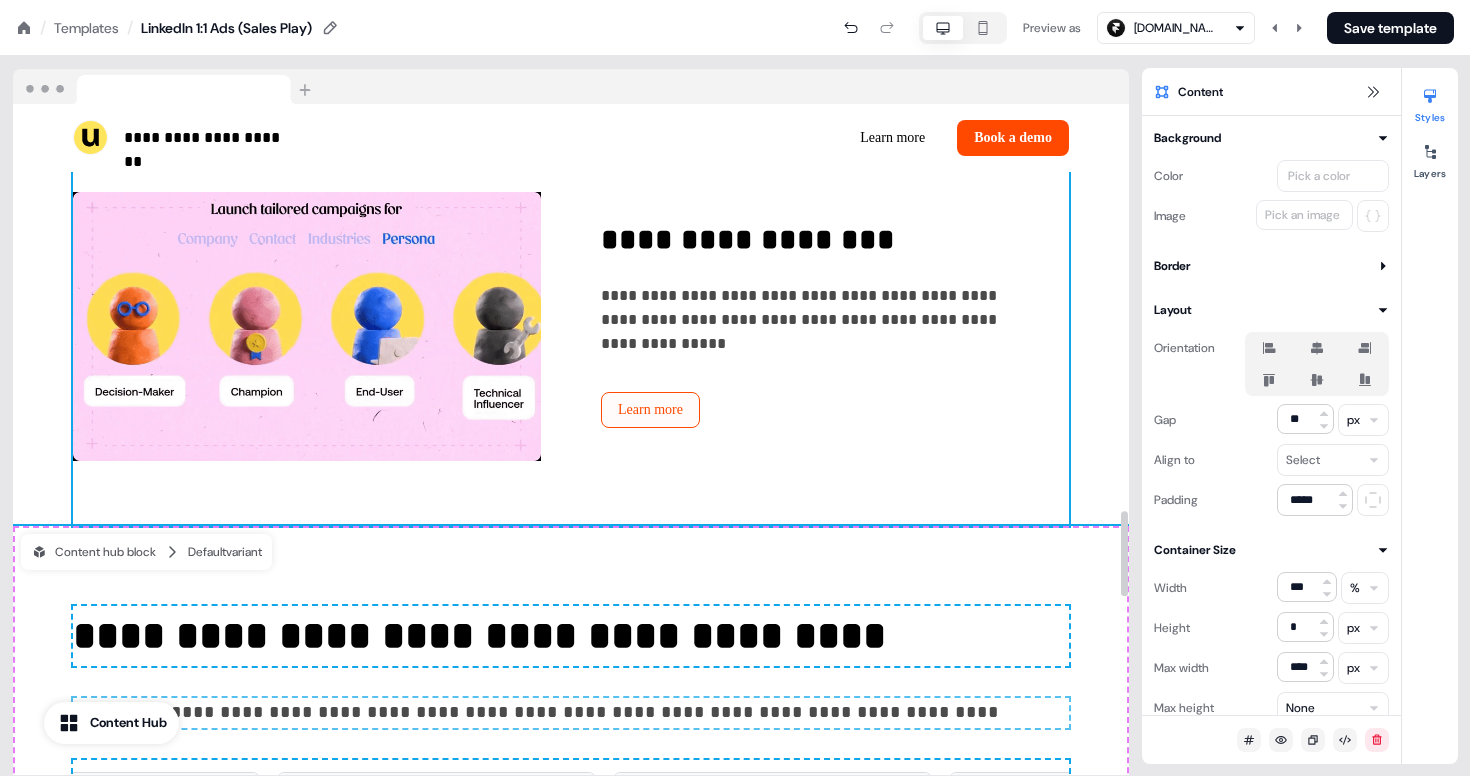 click on "**********" at bounding box center (571, 326) 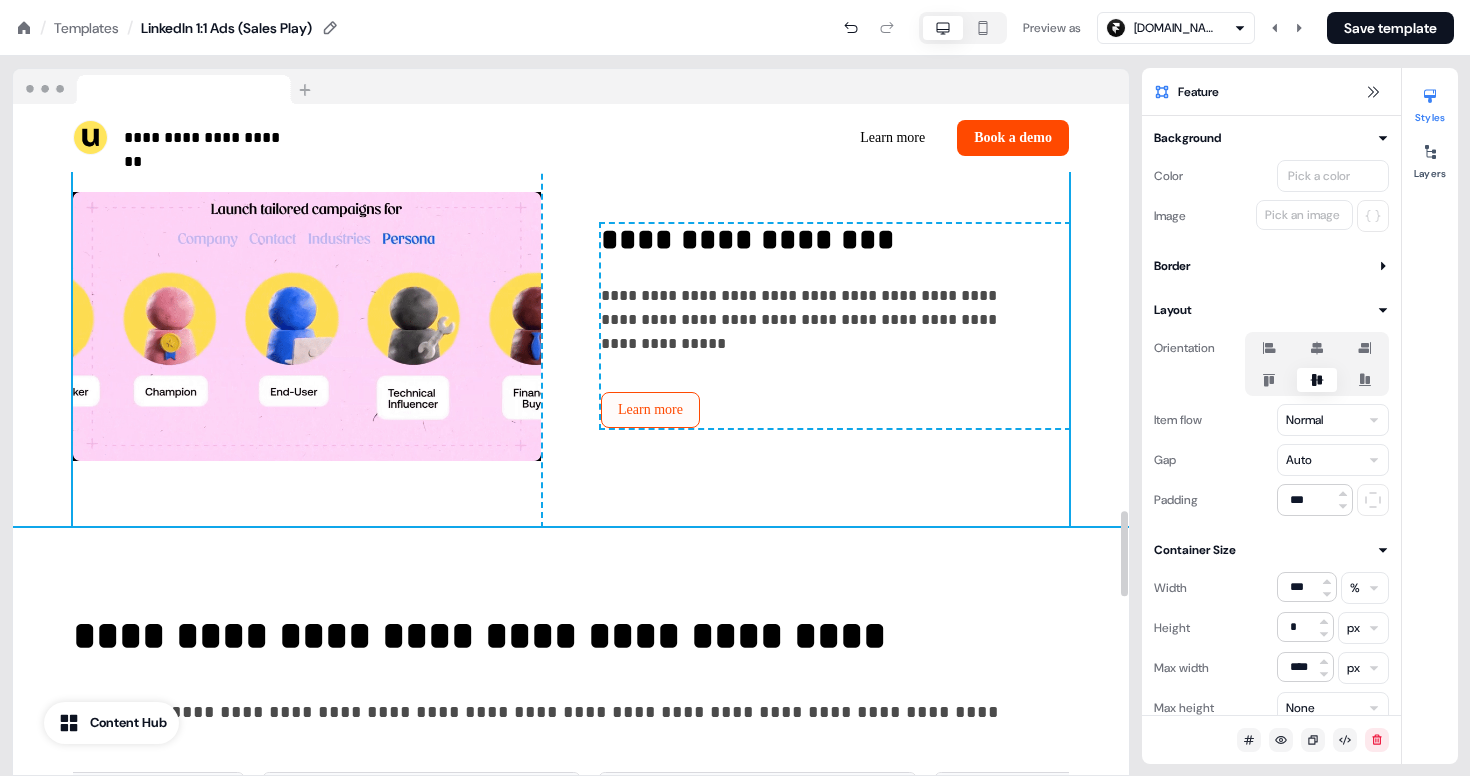 click on "**********" at bounding box center [571, 303] 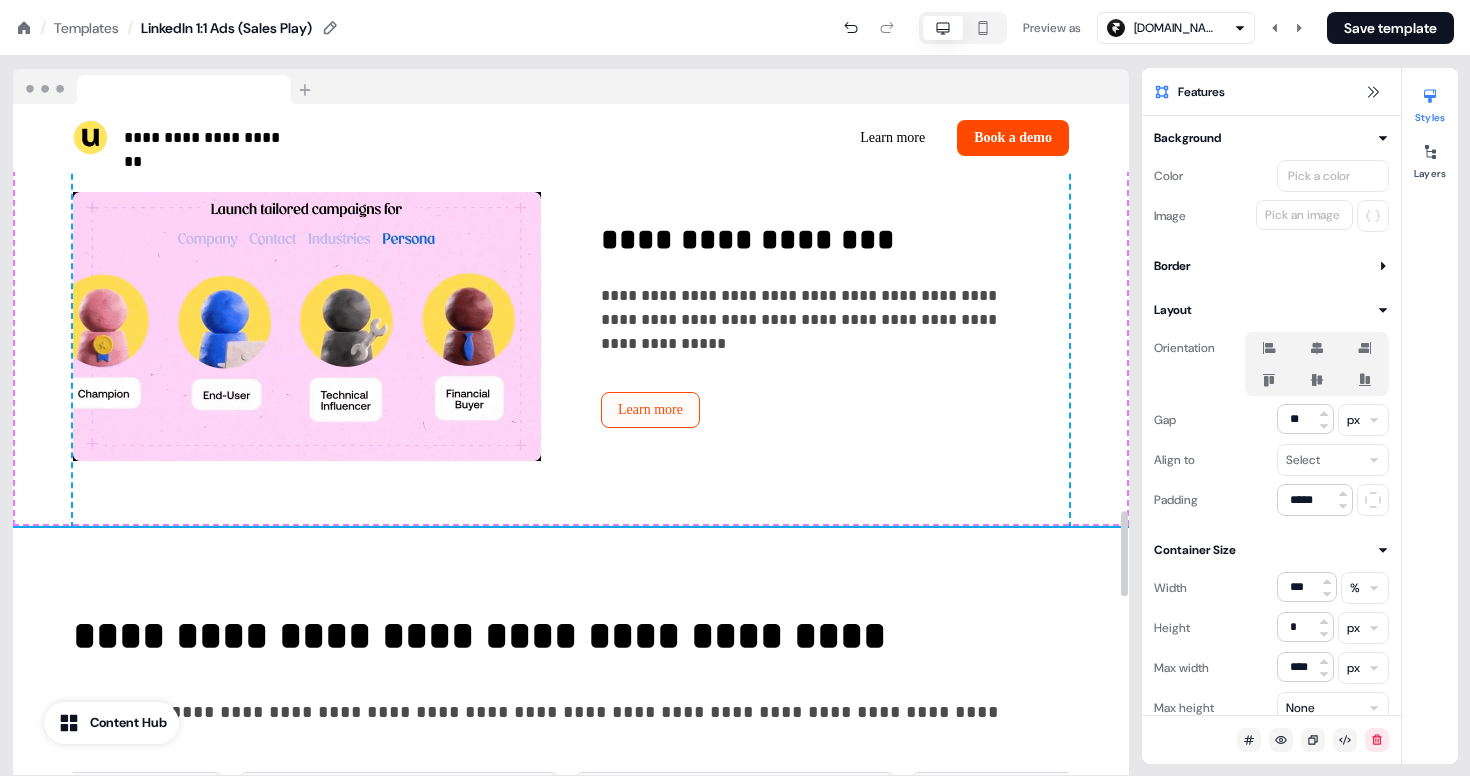 scroll, scrollTop: 3399, scrollLeft: 0, axis: vertical 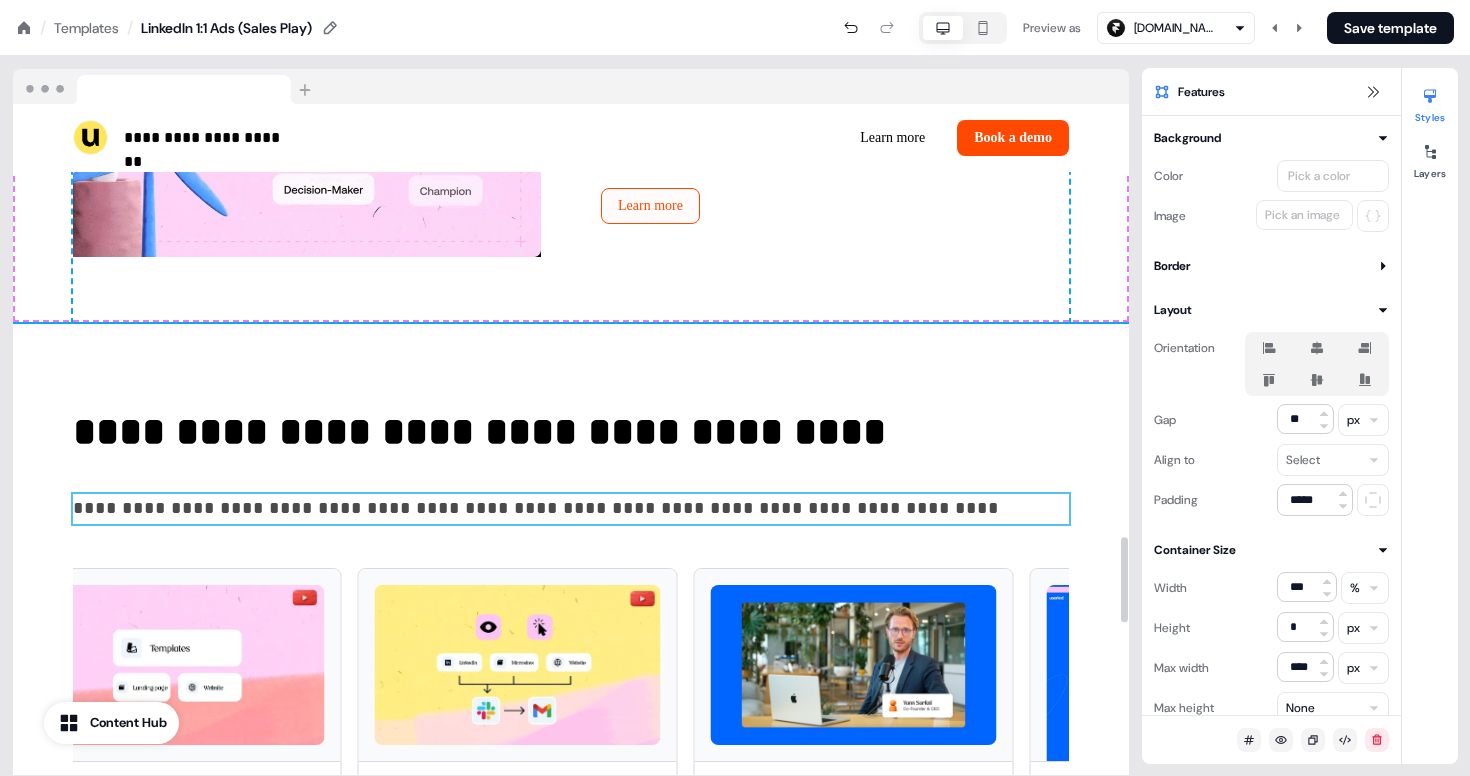 click on "**********" at bounding box center (571, 508) 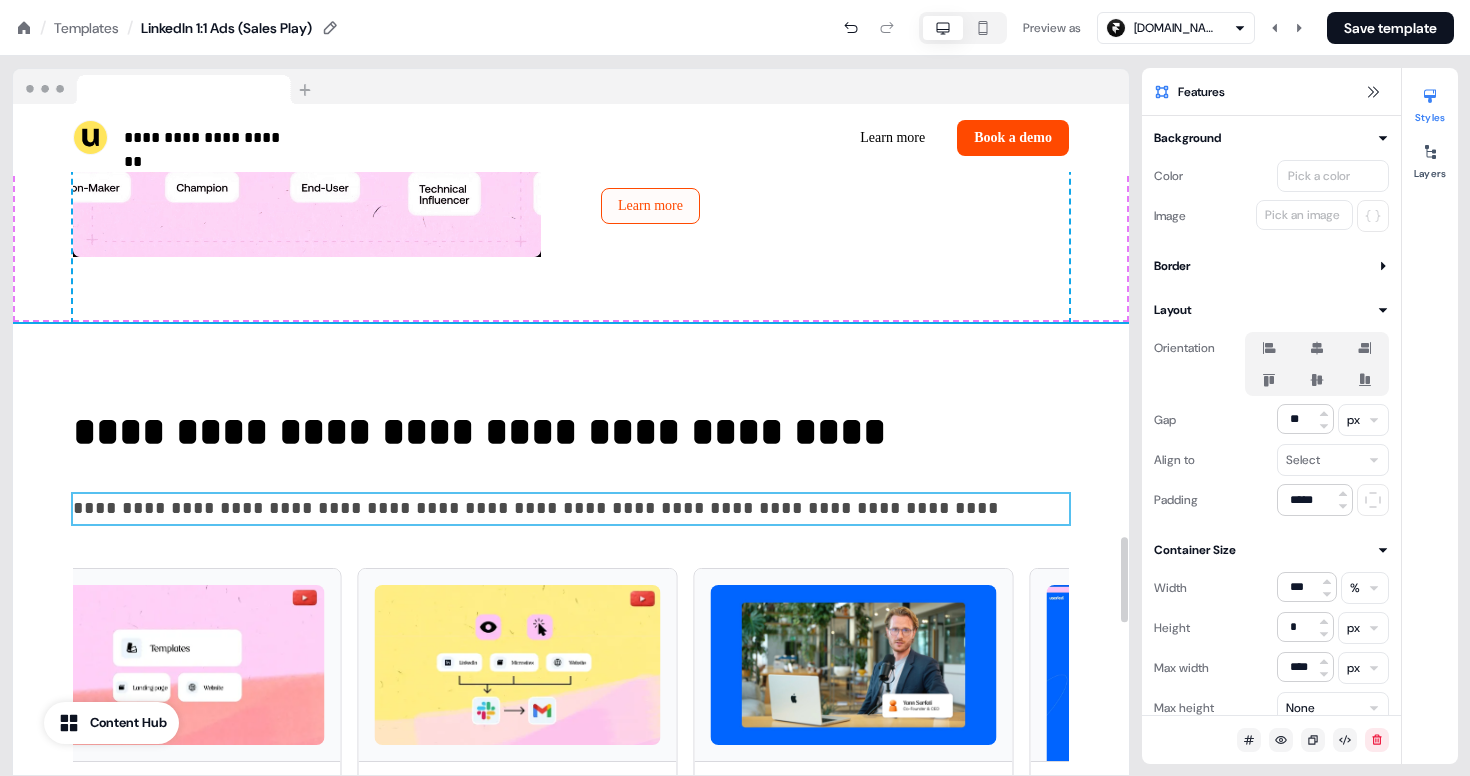 click on "**********" at bounding box center [571, 508] 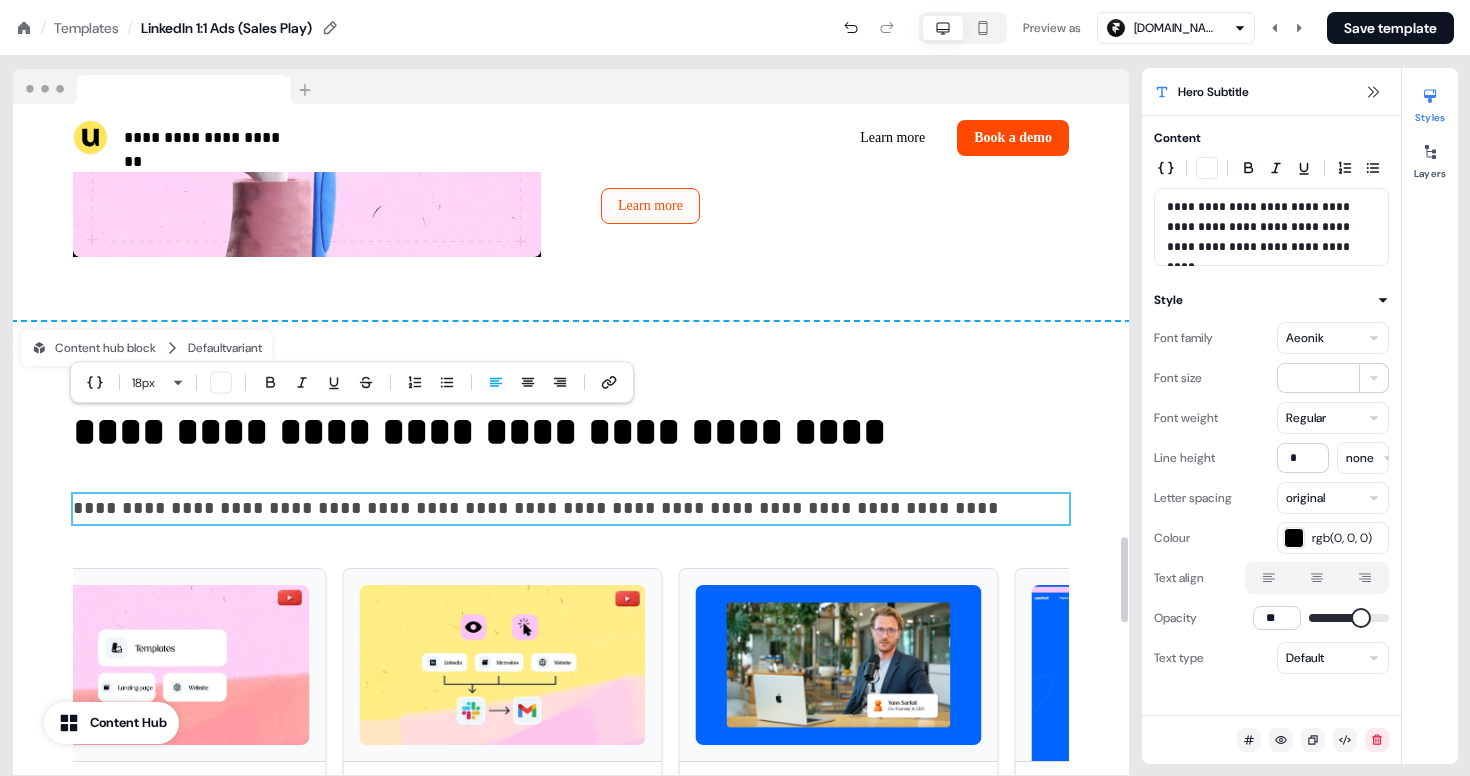 click on "**********" at bounding box center (571, 508) 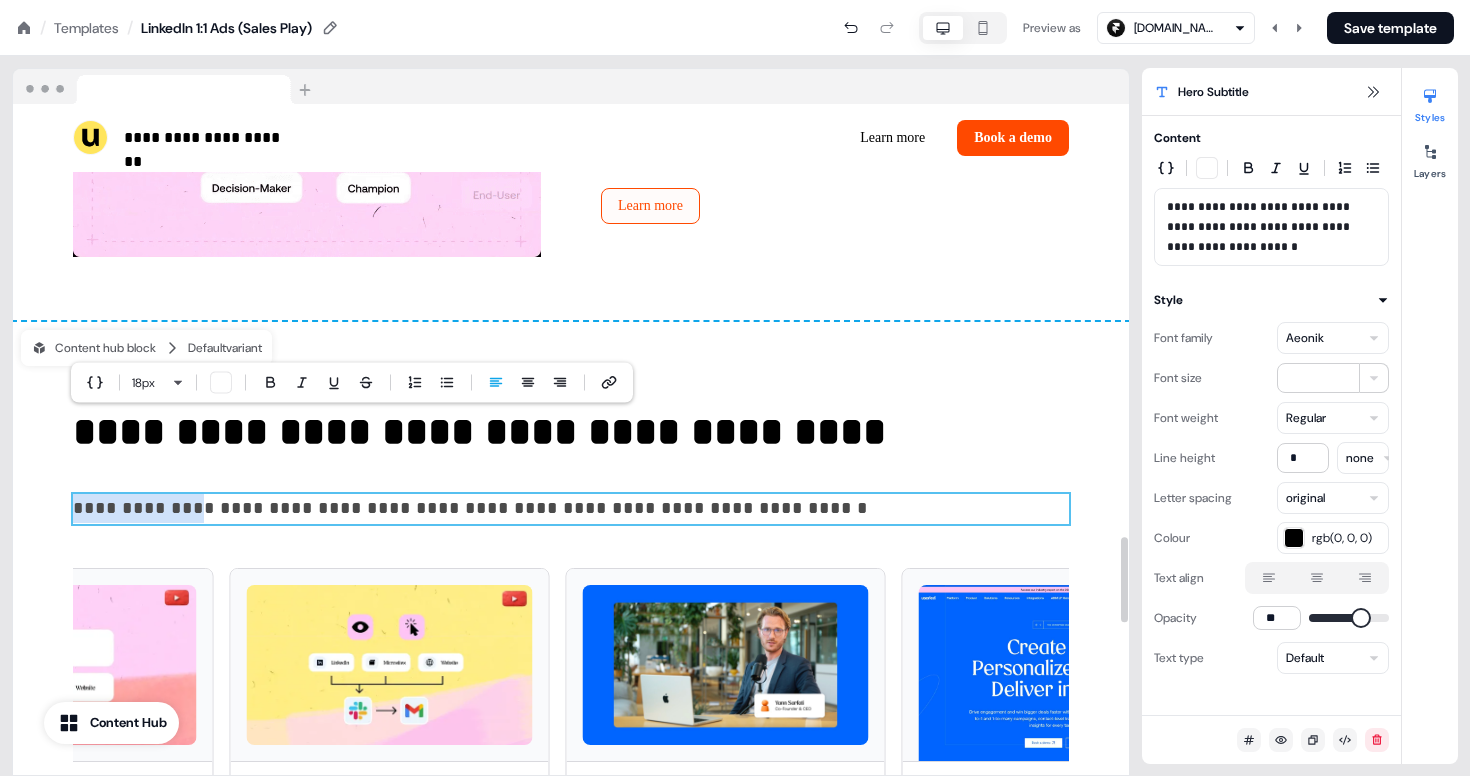type 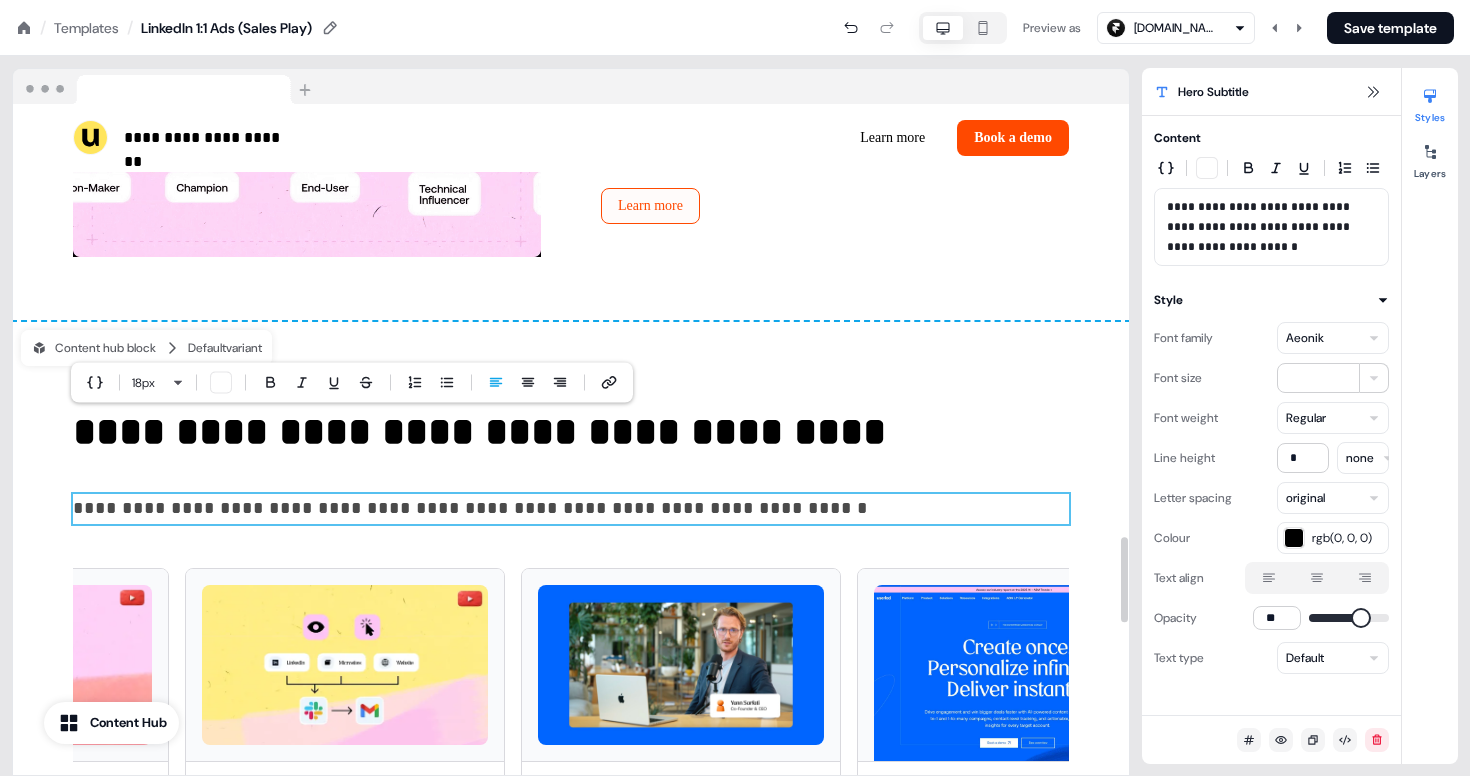 click on "**********" at bounding box center [571, 508] 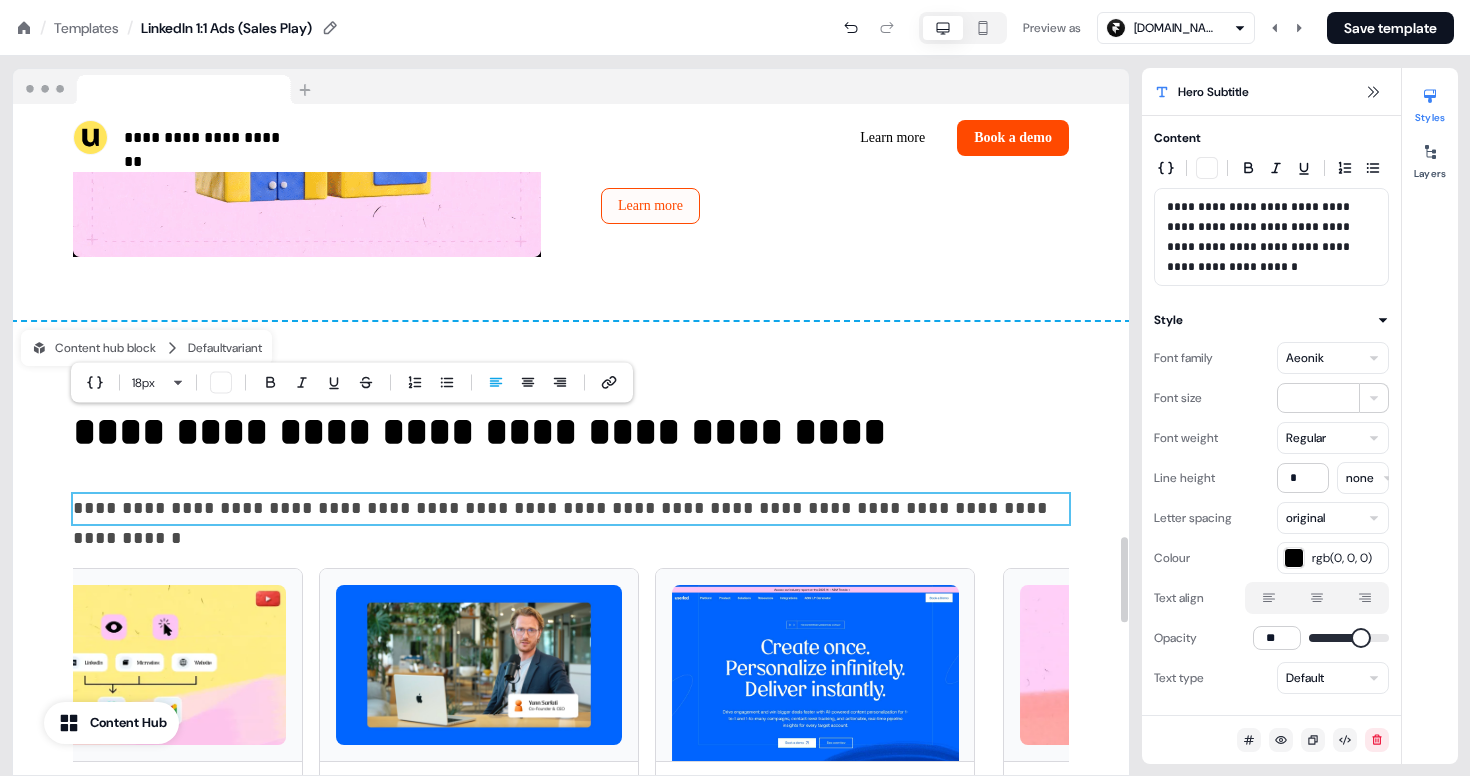 click on "**********" at bounding box center [571, 616] 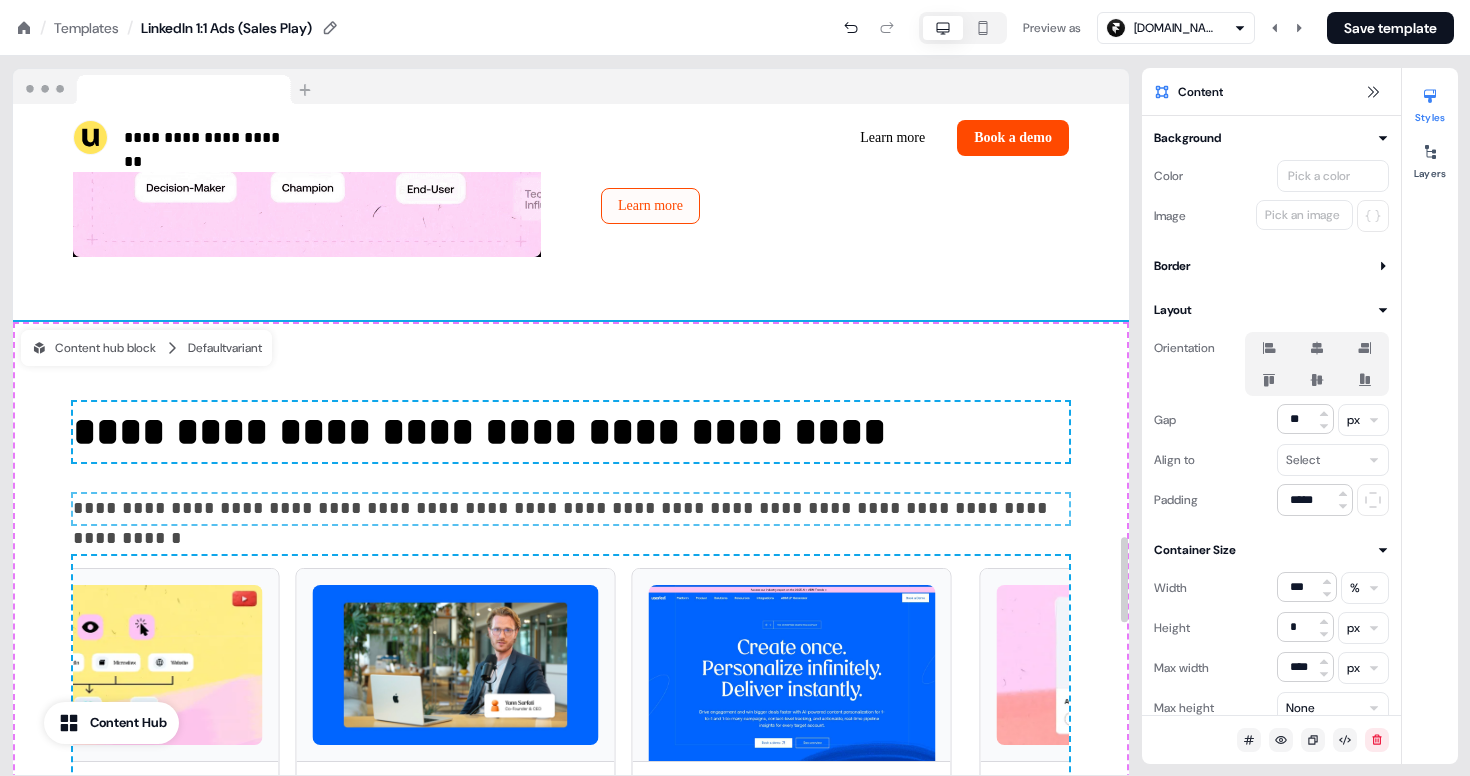click at bounding box center [1124, 440] 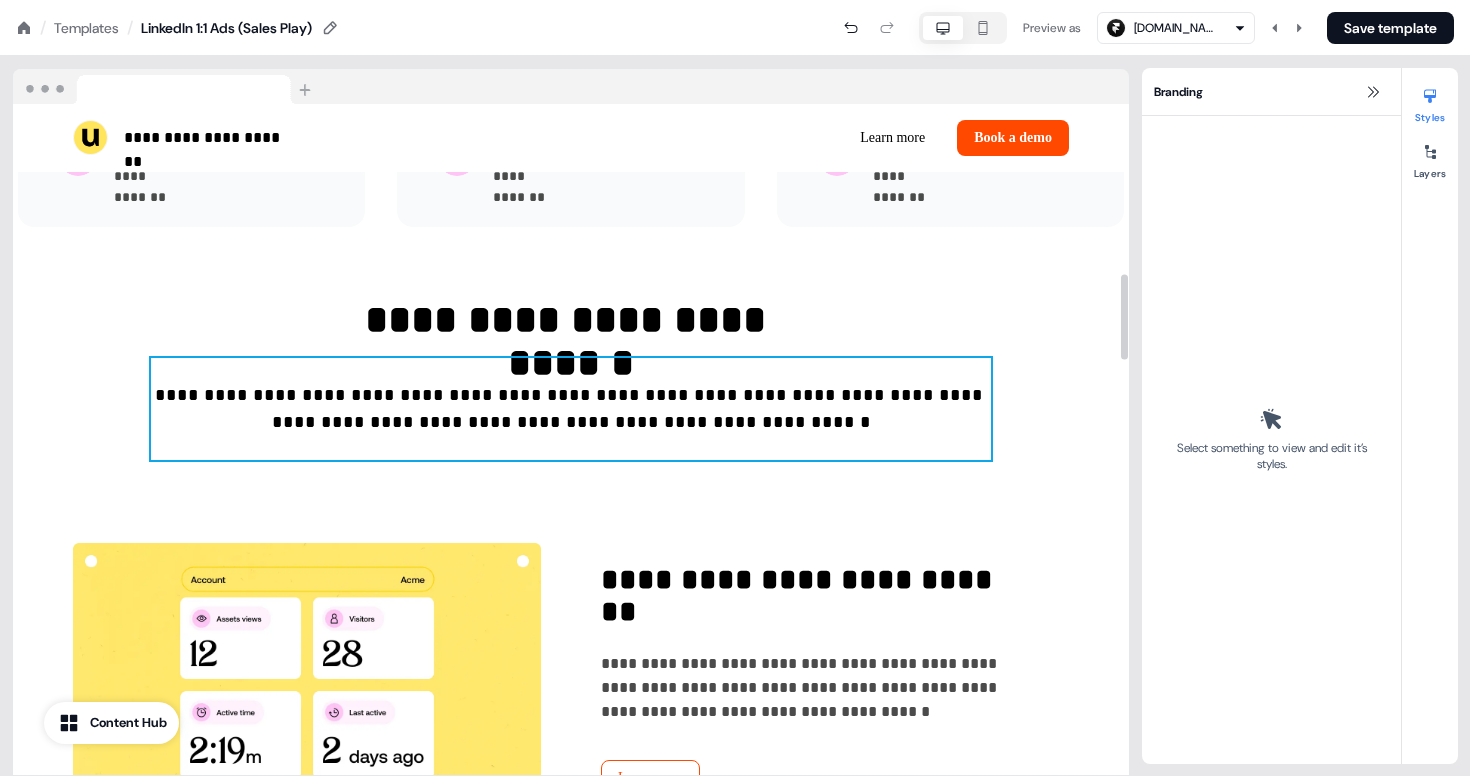 scroll, scrollTop: 1332, scrollLeft: 0, axis: vertical 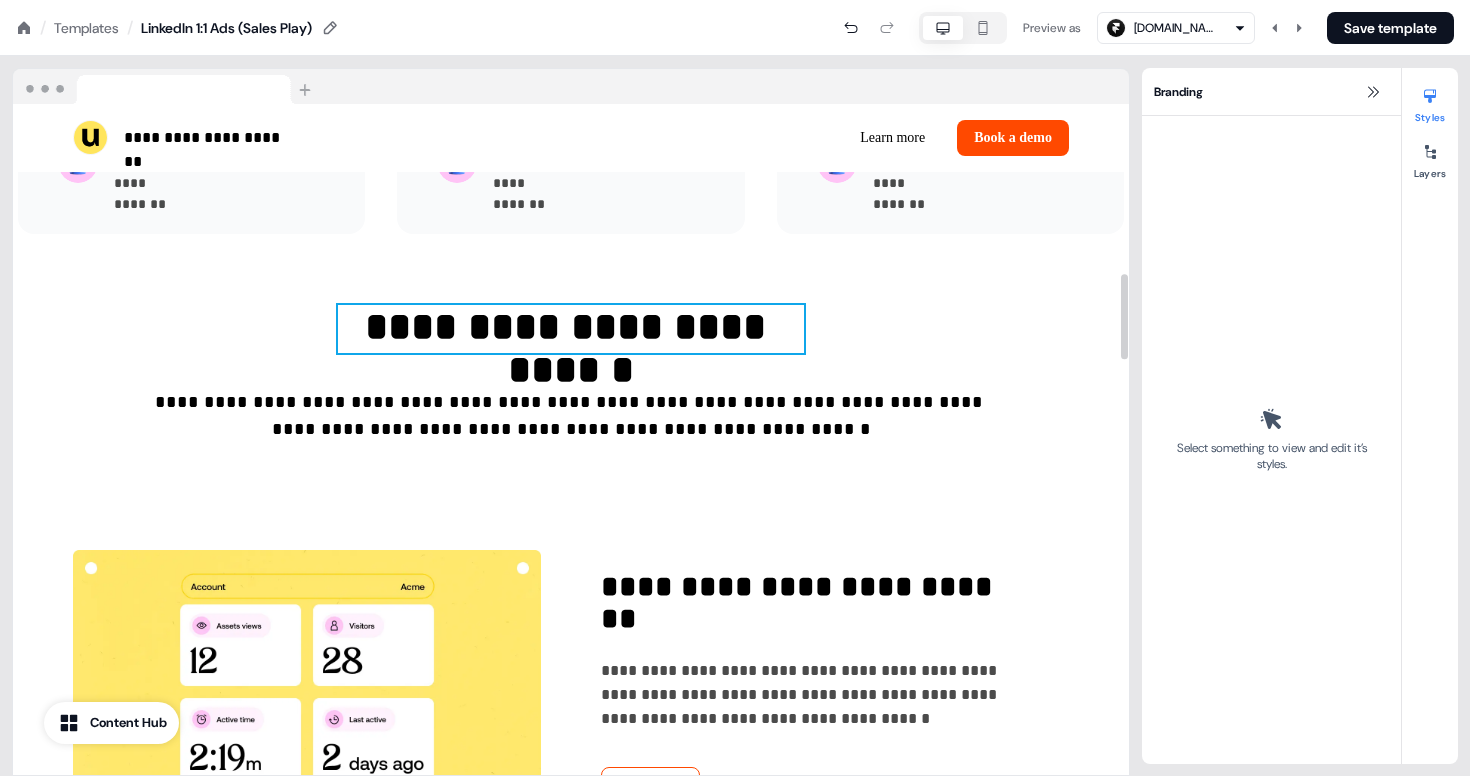 click on "**********" at bounding box center [571, 329] 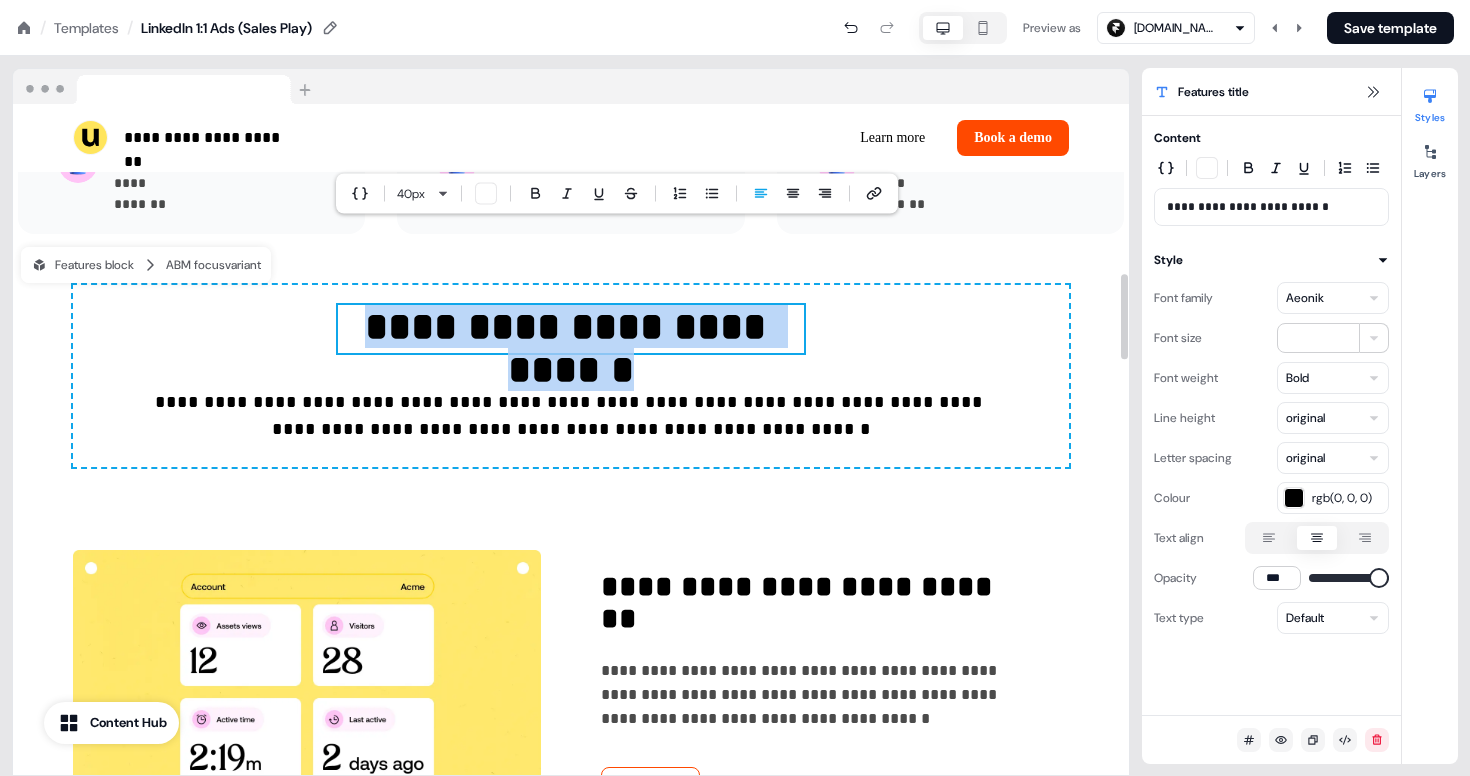 click on "**********" at bounding box center [571, 329] 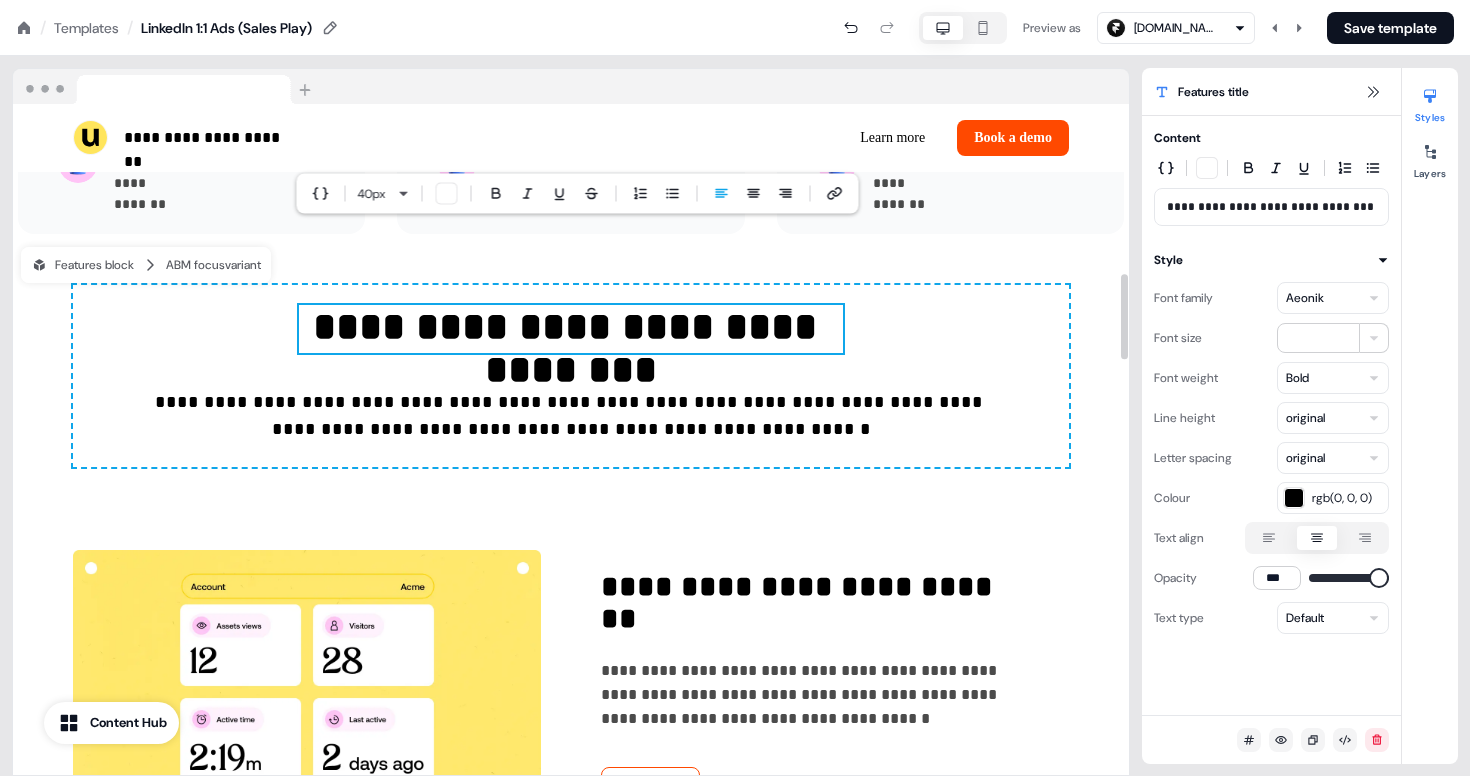 click on "**********" at bounding box center (571, 329) 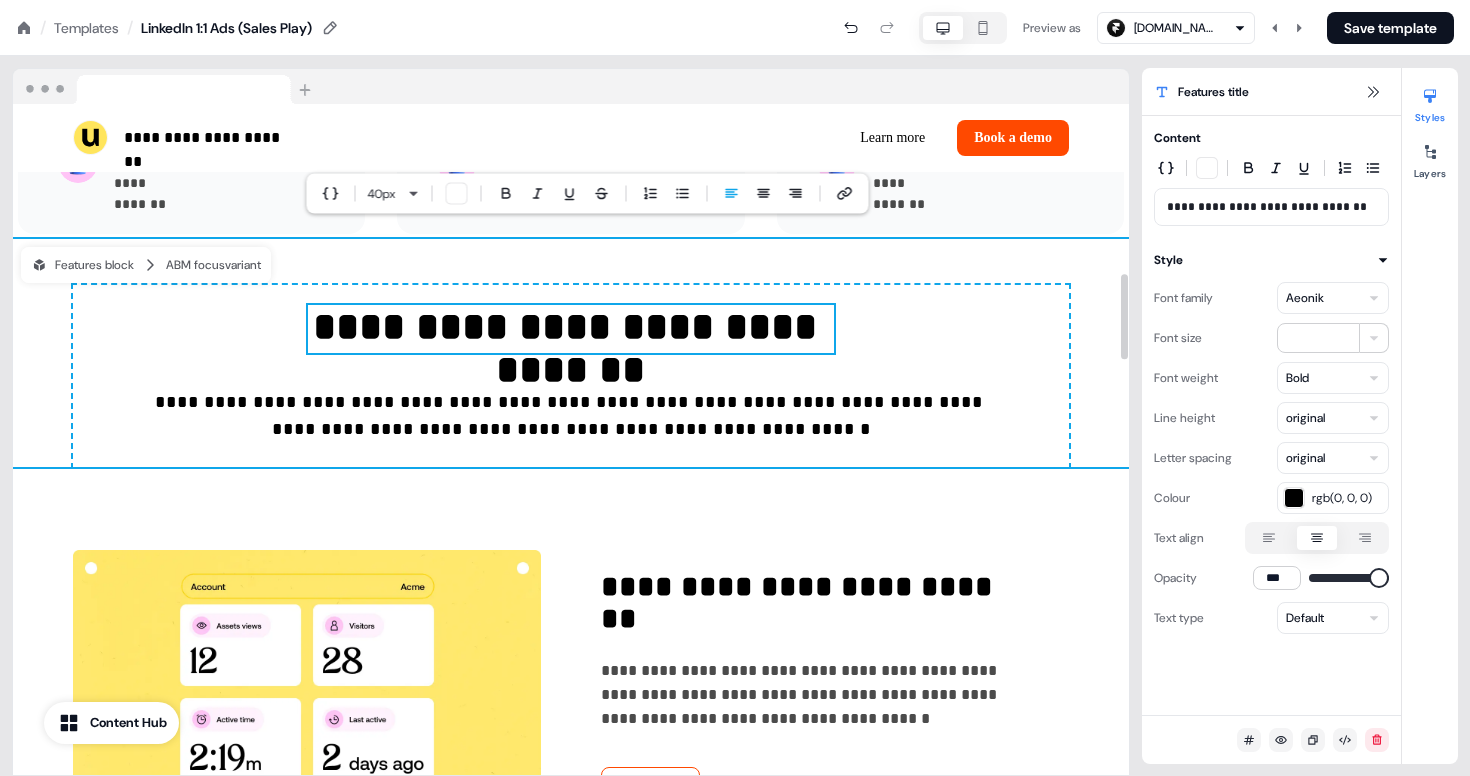 click on "**********" at bounding box center (571, 353) 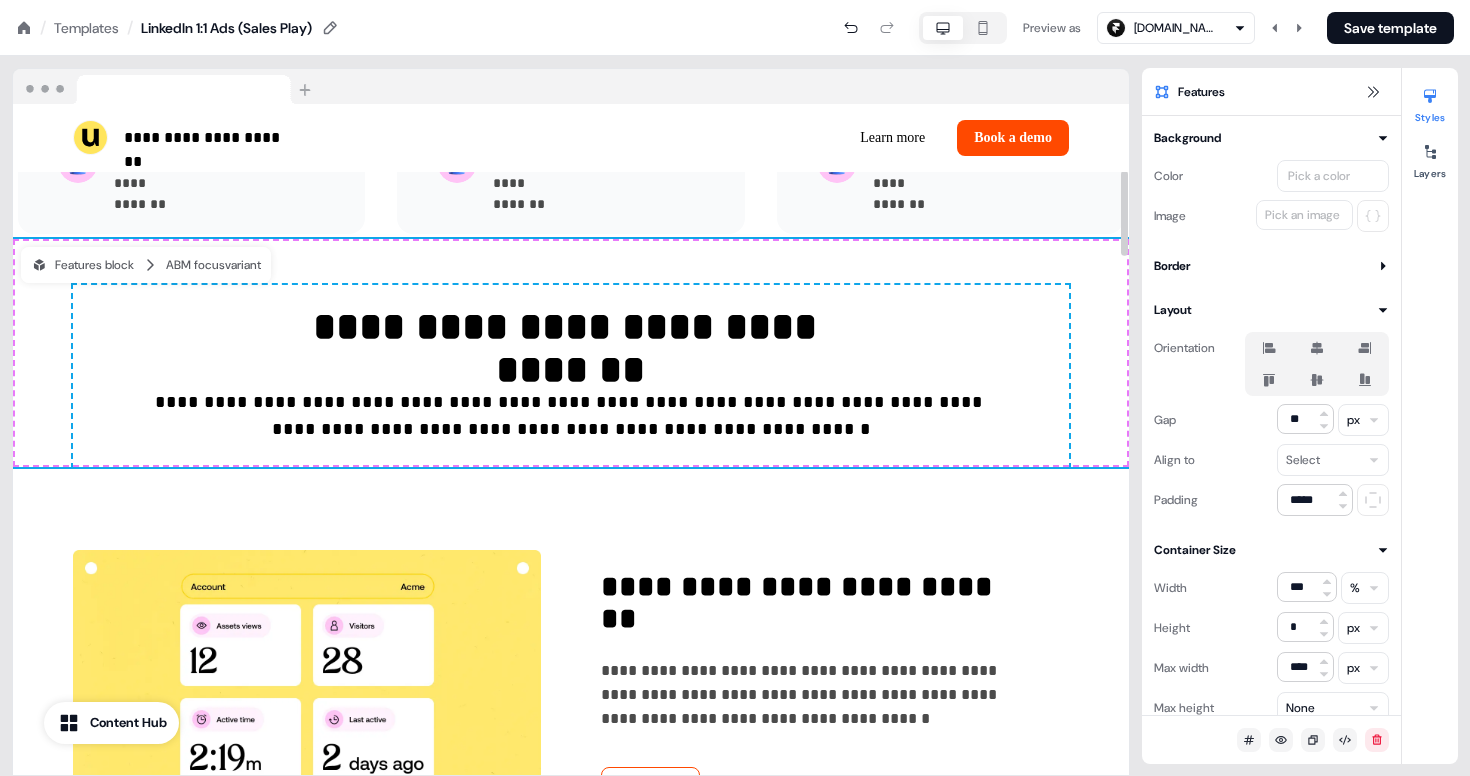 click at bounding box center [1124, 440] 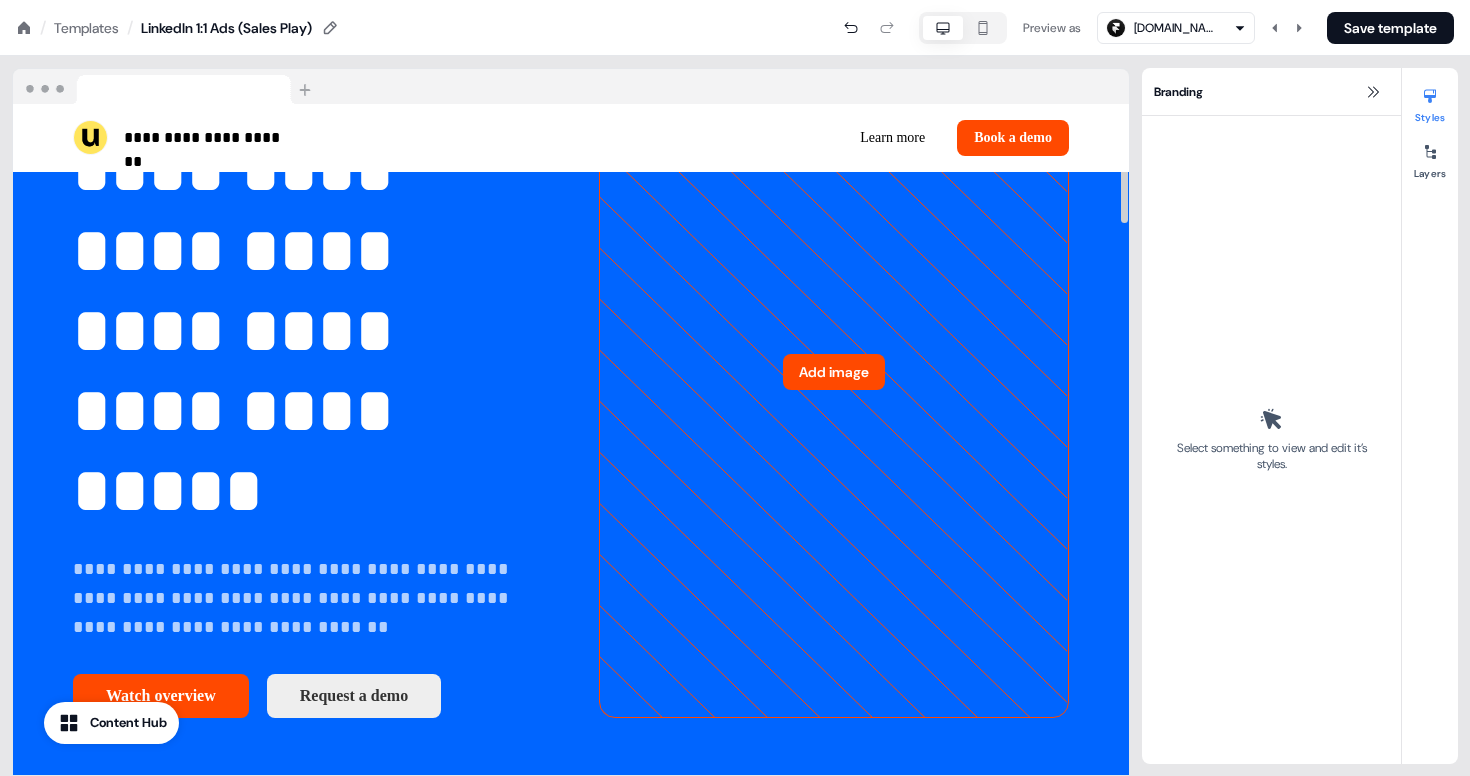 scroll, scrollTop: 260, scrollLeft: 0, axis: vertical 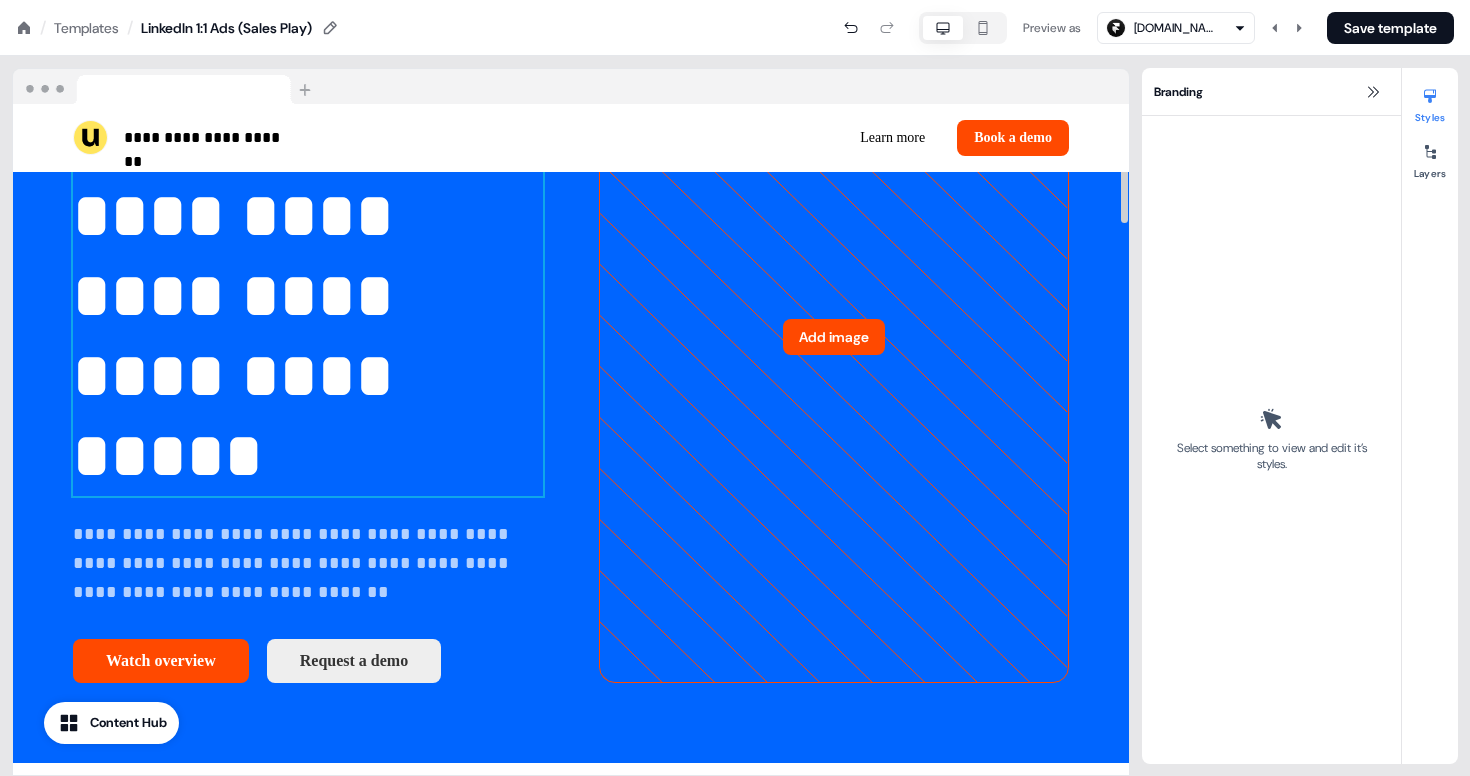 click on "**********" at bounding box center [242, 295] 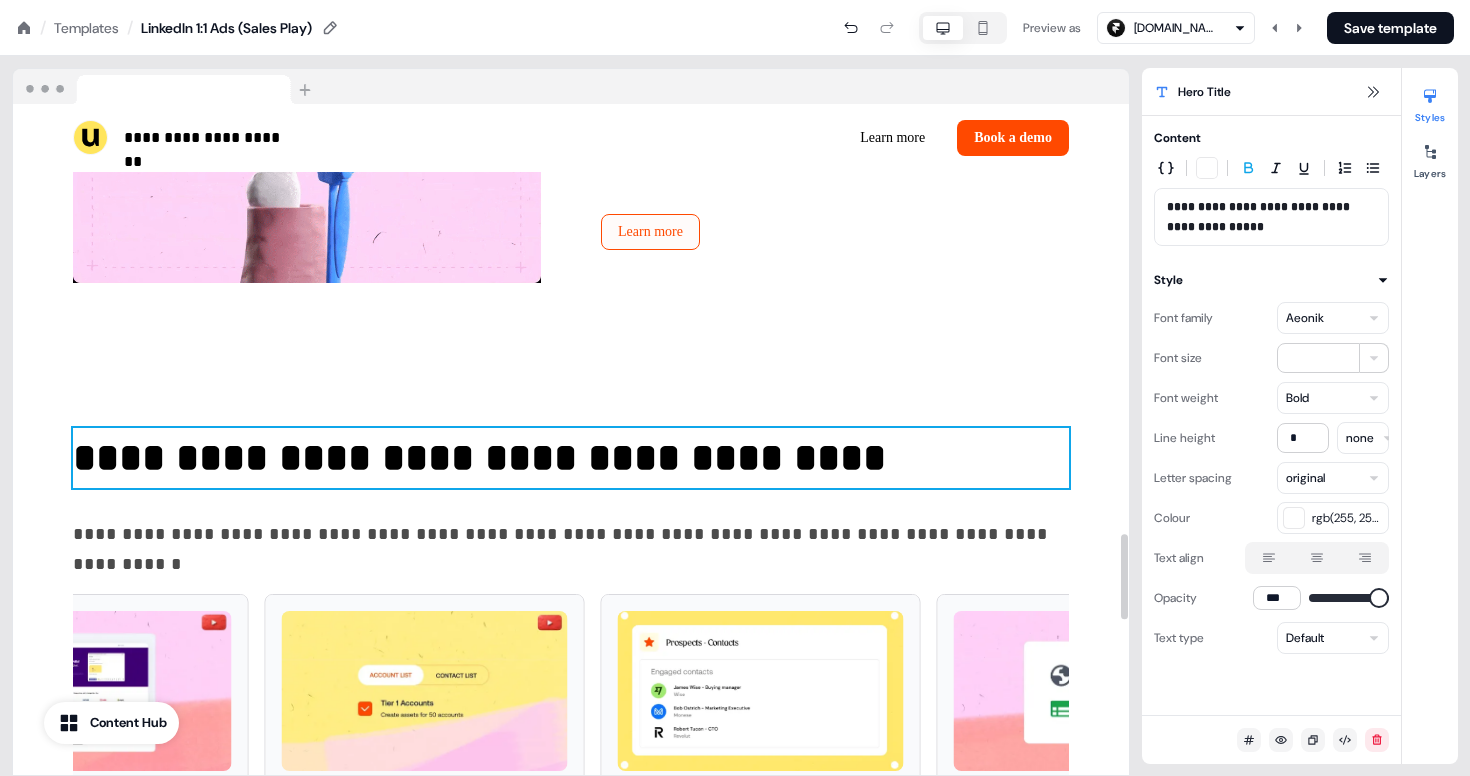 scroll, scrollTop: 3380, scrollLeft: 0, axis: vertical 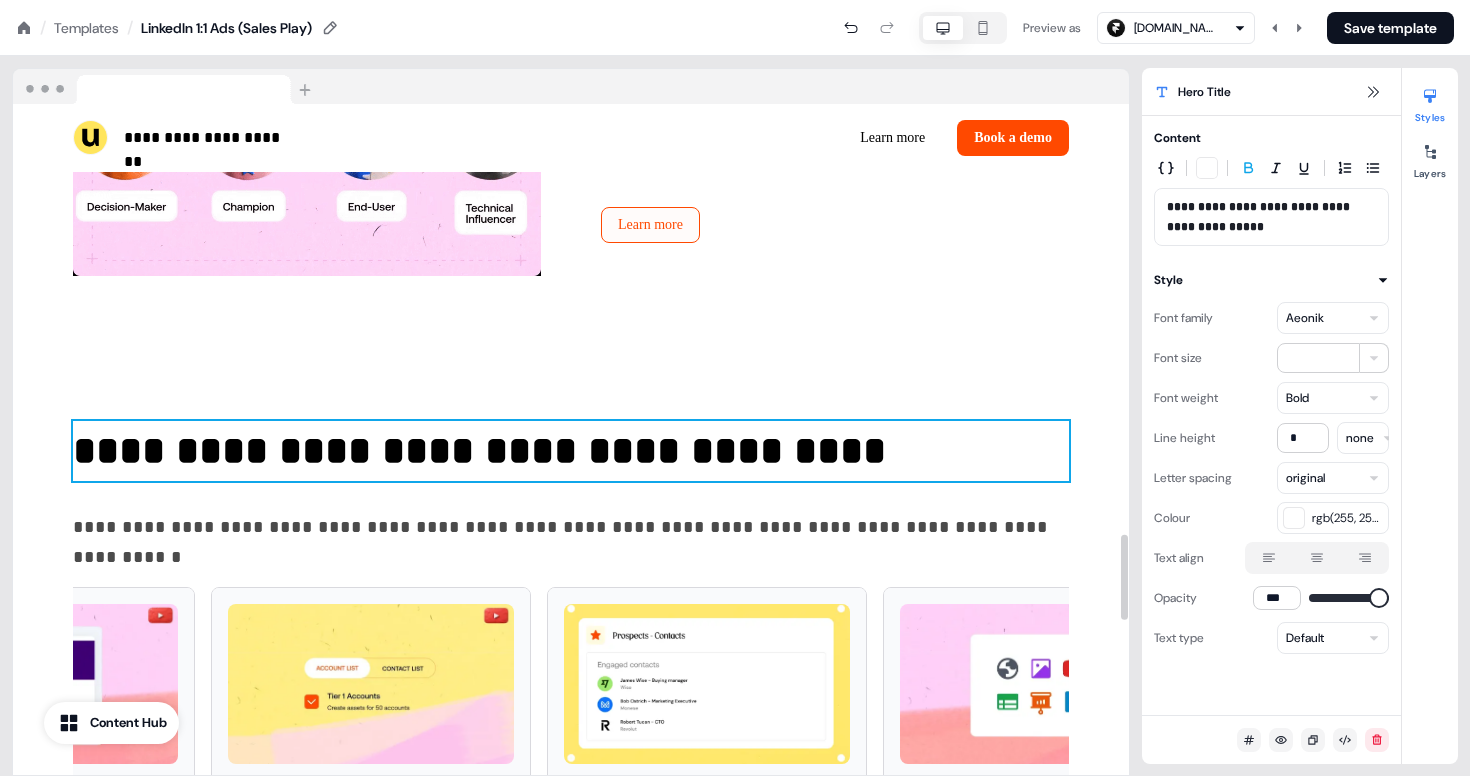click on "**********" at bounding box center (571, 451) 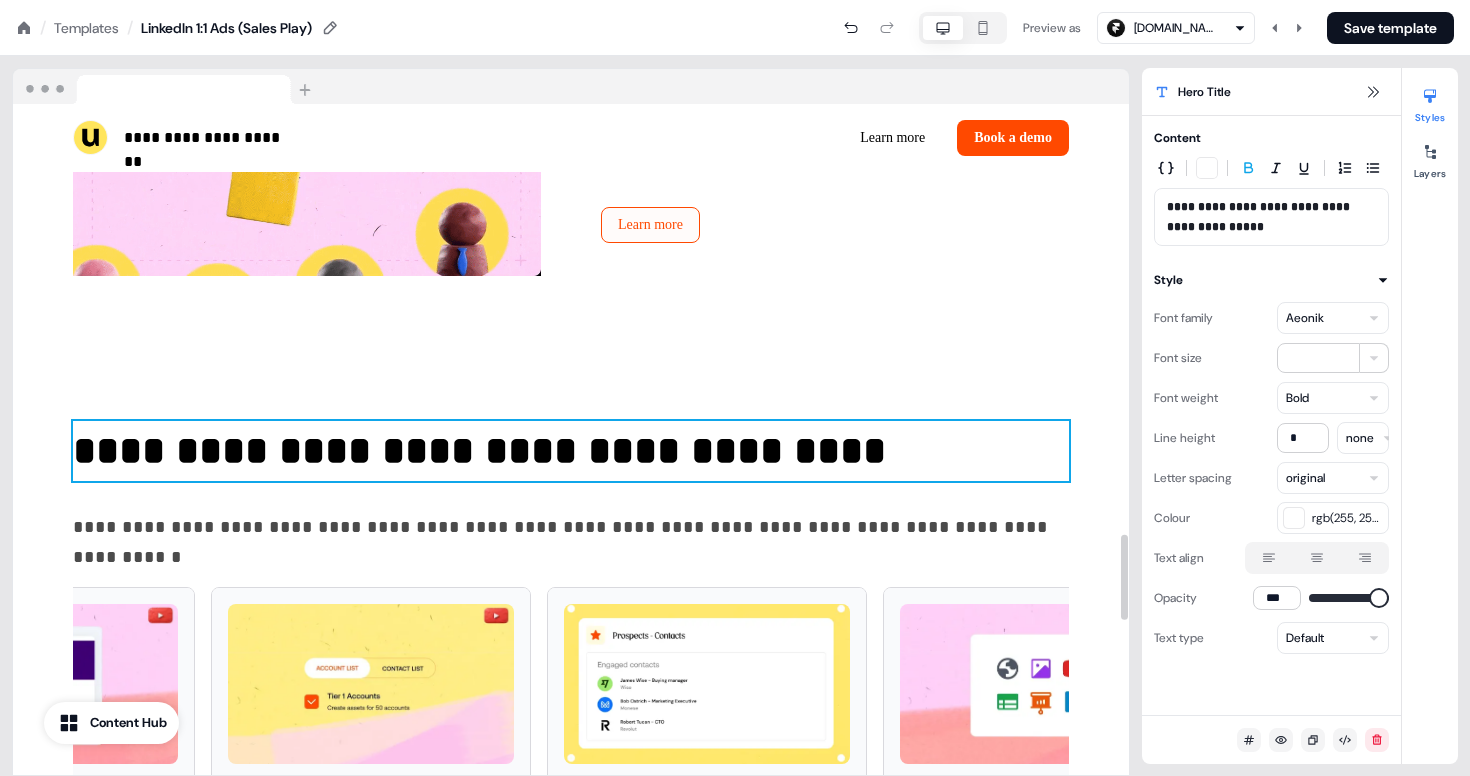 click on "**********" at bounding box center [571, 451] 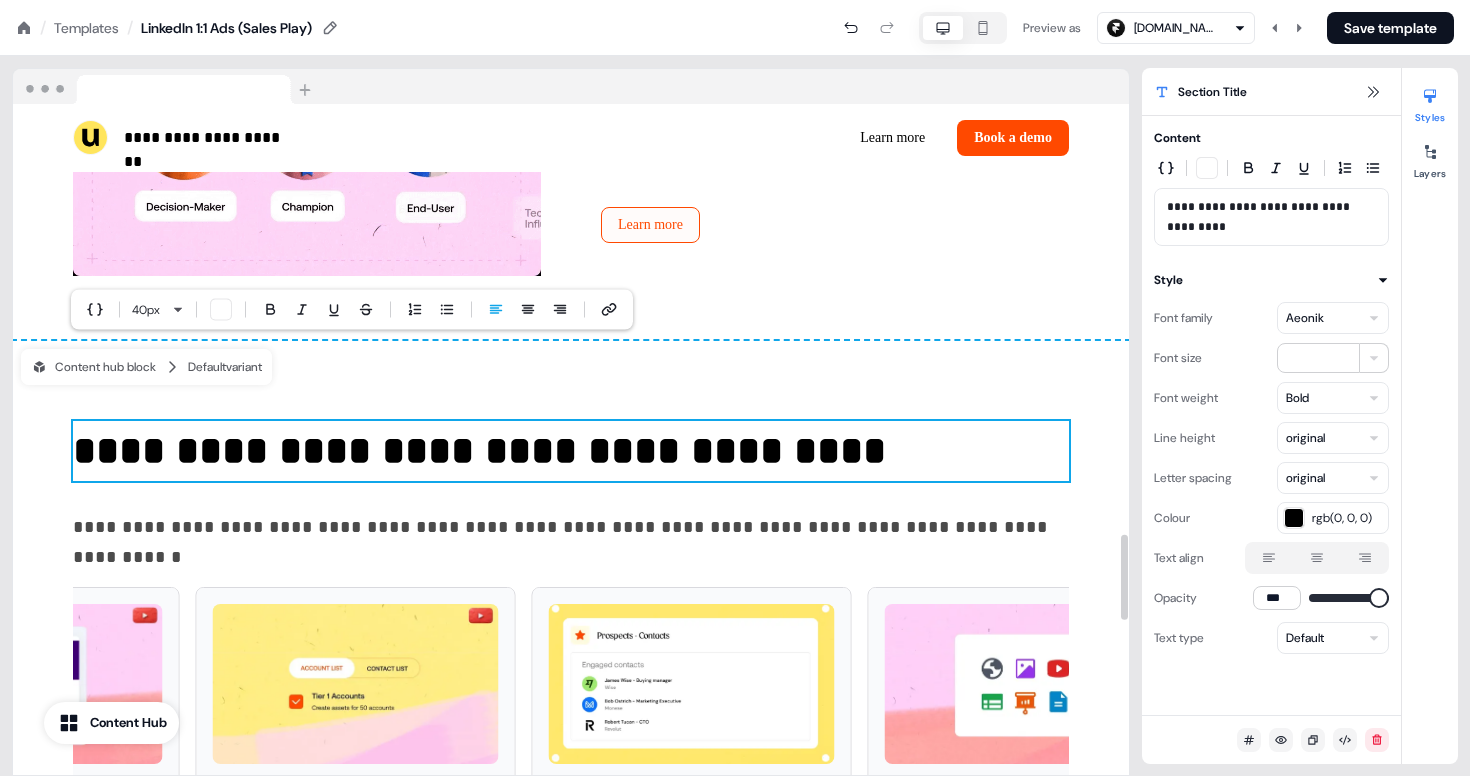 click on "**********" at bounding box center (571, 451) 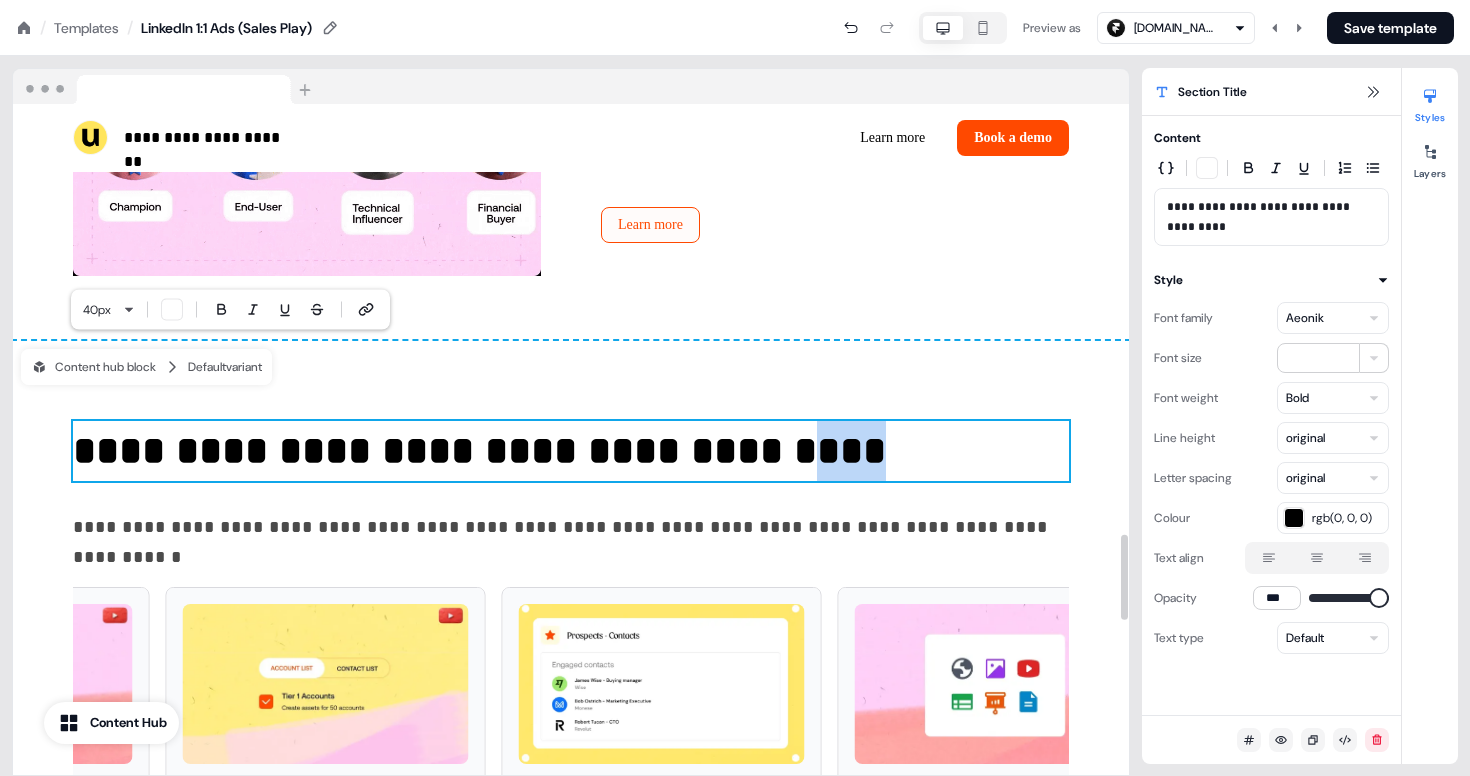 drag, startPoint x: 819, startPoint y: 365, endPoint x: 689, endPoint y: 371, distance: 130.13838 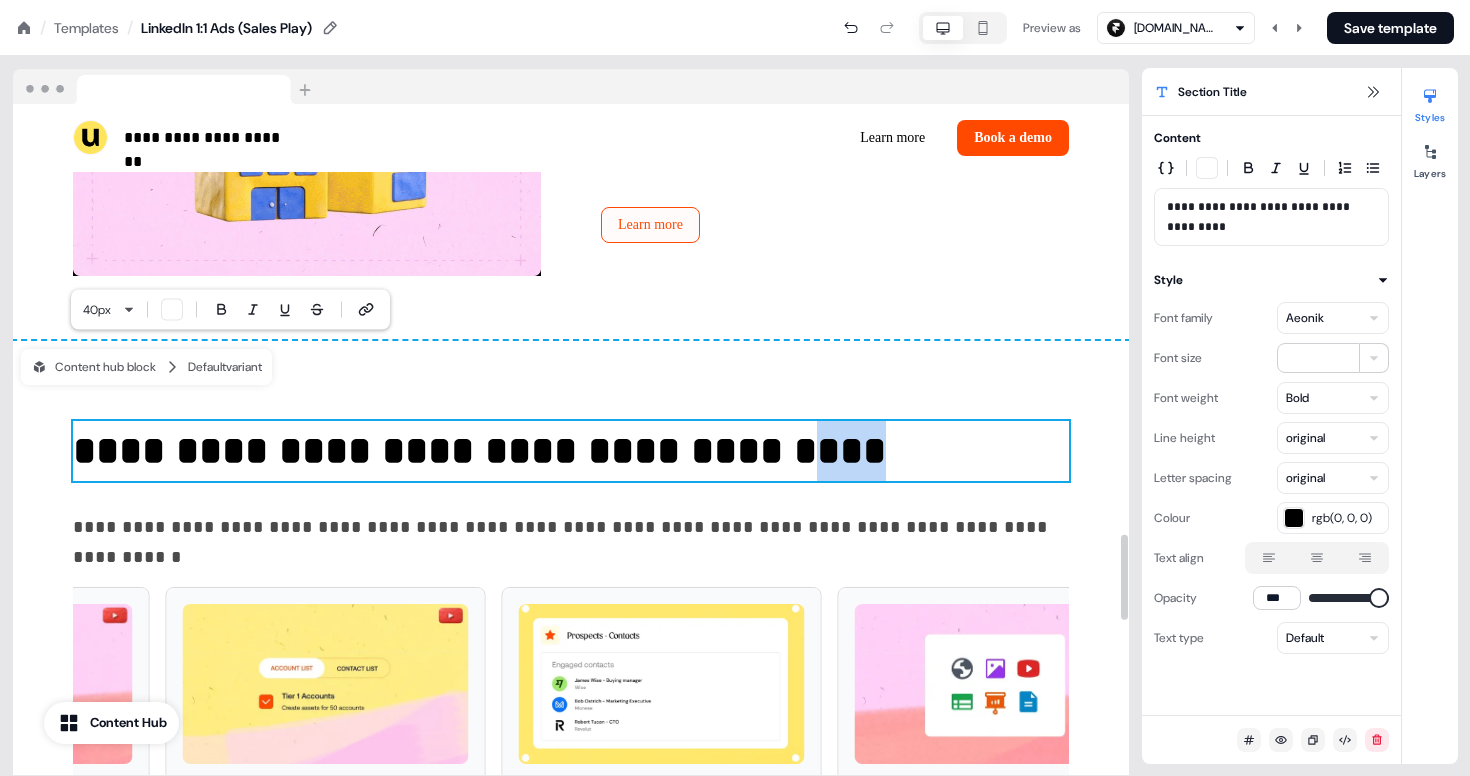 click on "**********" at bounding box center [571, 451] 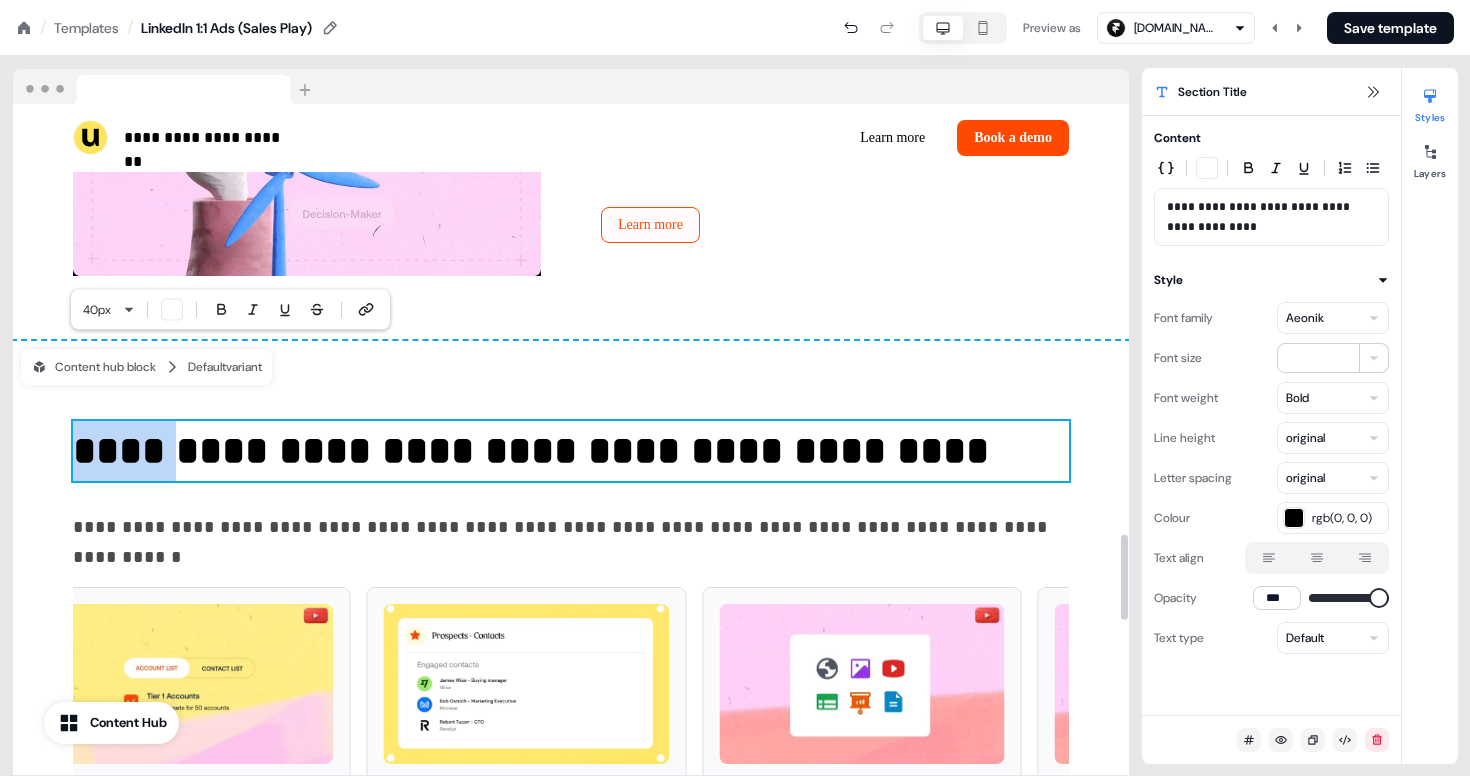 drag, startPoint x: 173, startPoint y: 378, endPoint x: 63, endPoint y: 377, distance: 110.00455 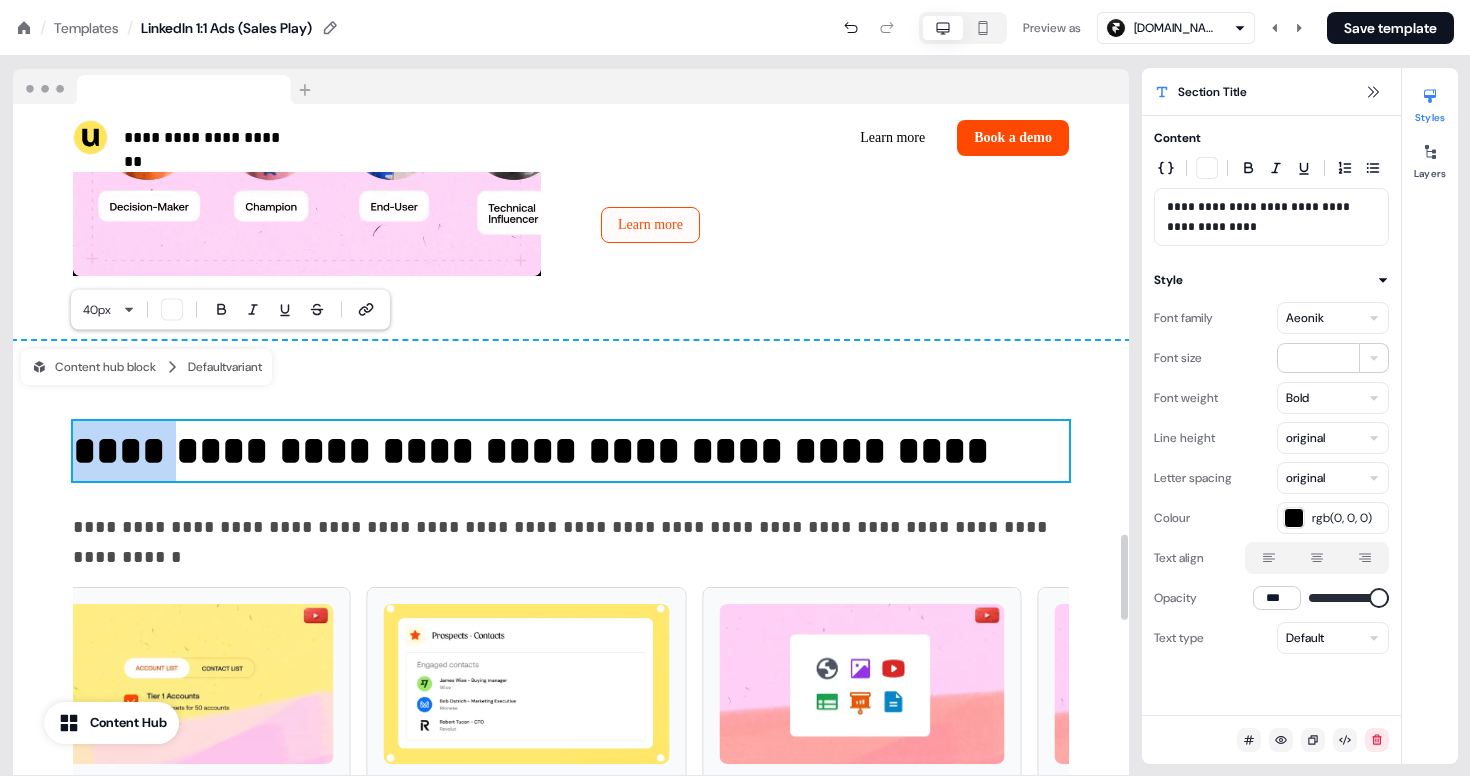 click on "**********" at bounding box center [571, 635] 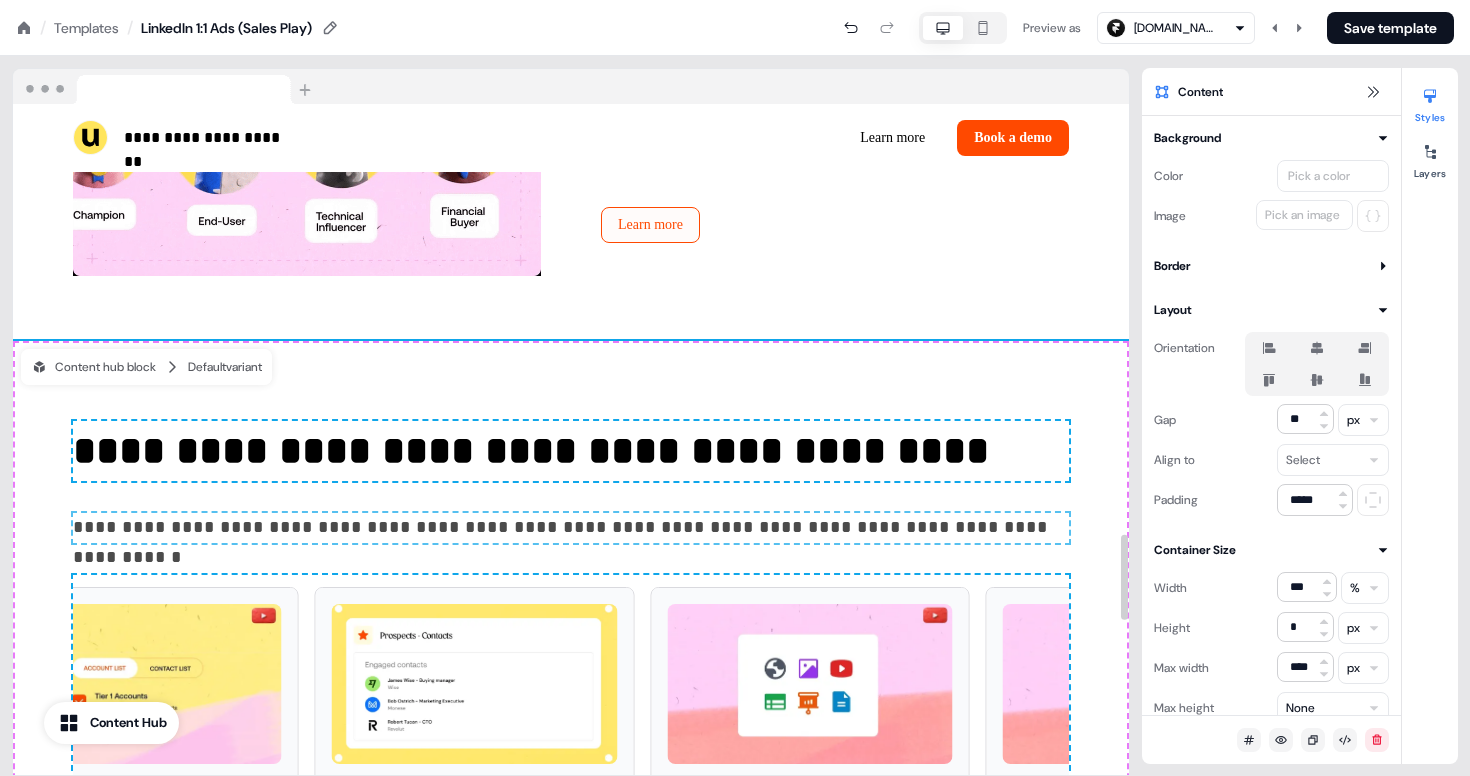 click on "**********" at bounding box center (571, 635) 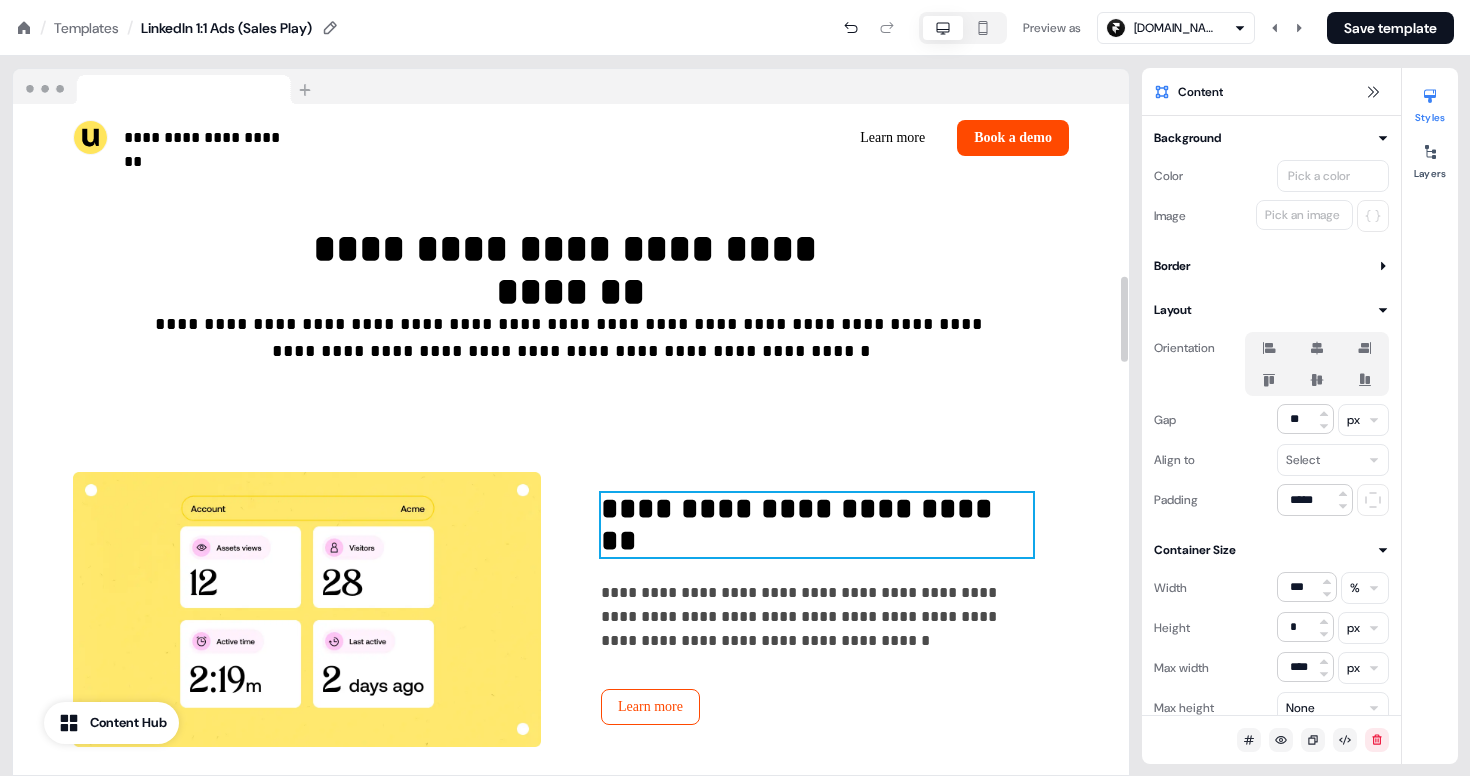 scroll, scrollTop: 1337, scrollLeft: 0, axis: vertical 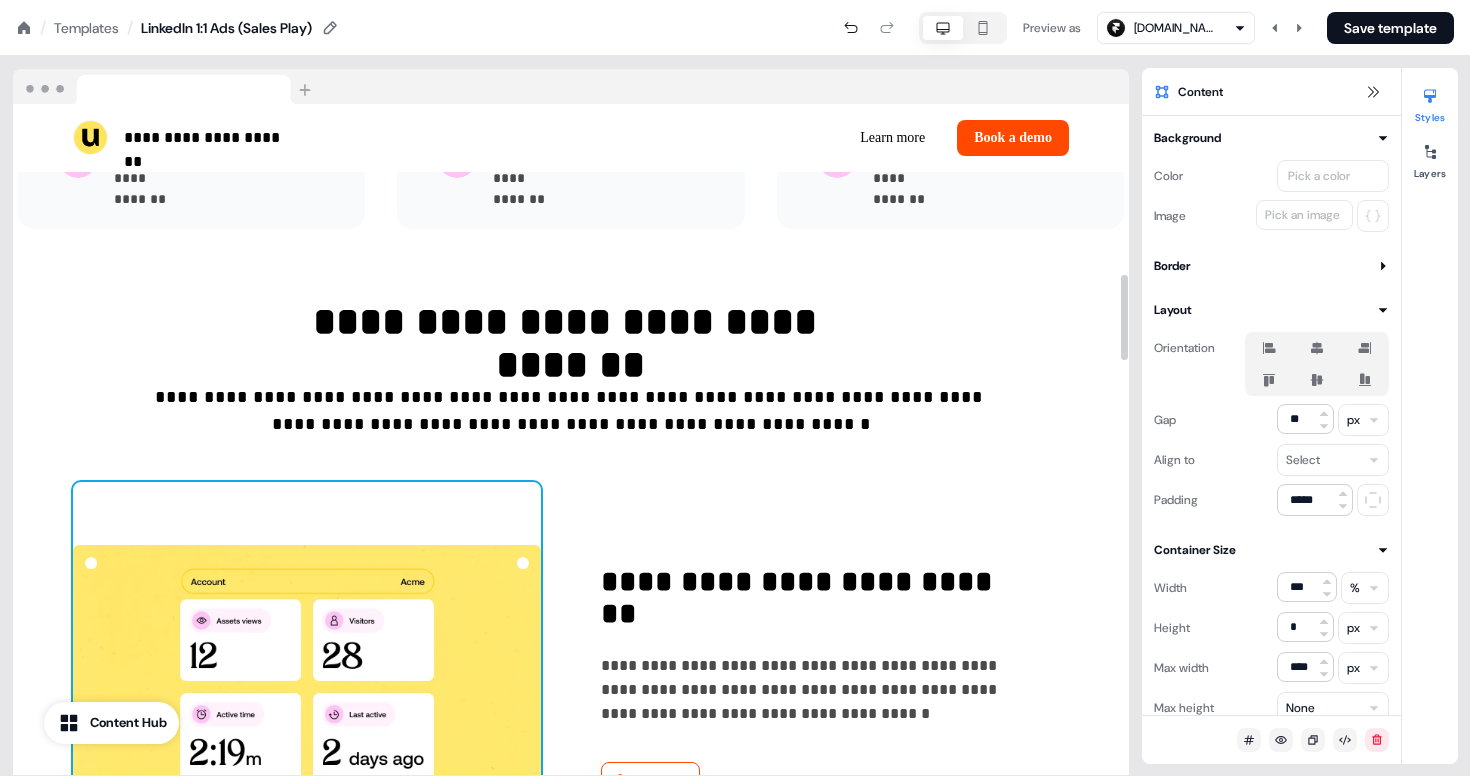 click at bounding box center (307, 682) 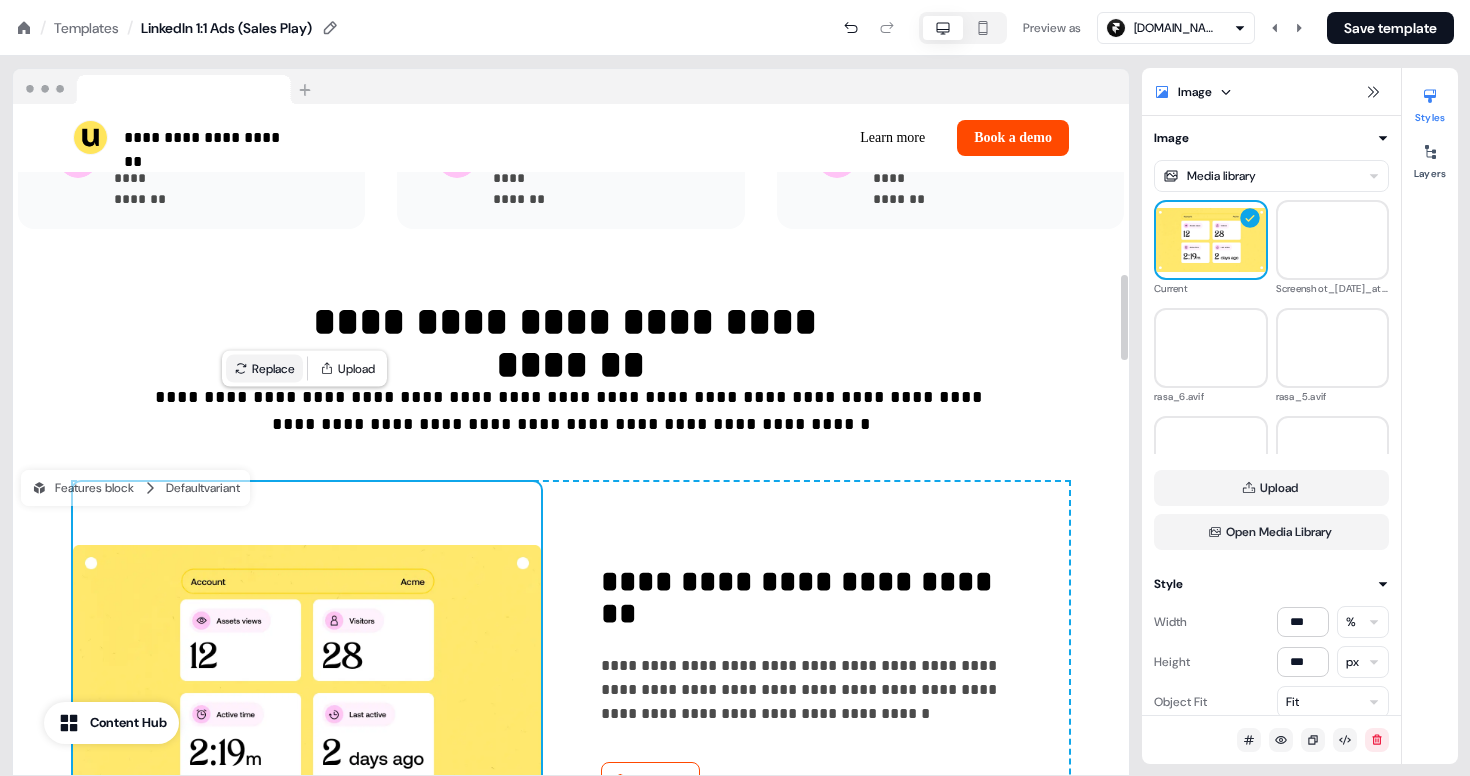 click on "Replace" at bounding box center [264, 369] 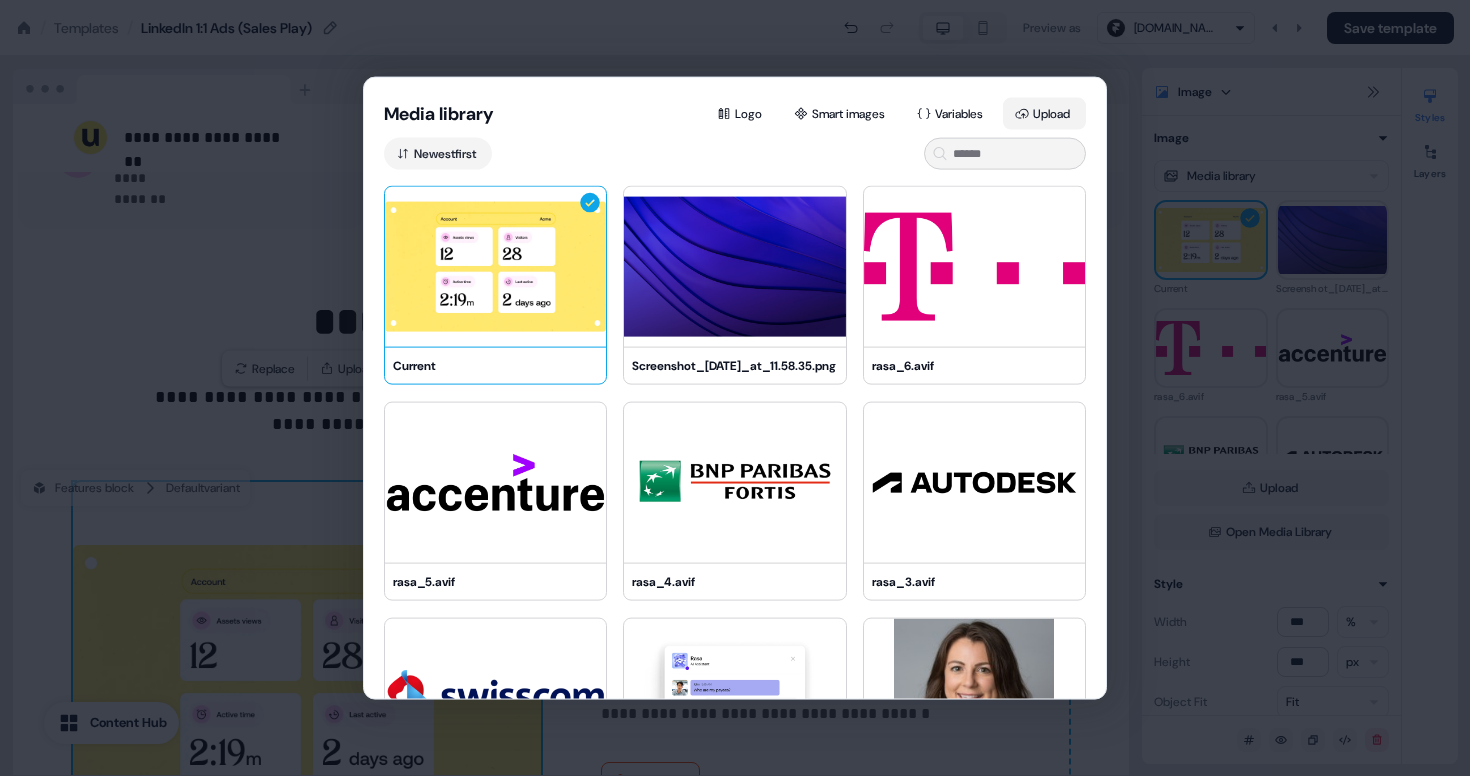 click on "Upload" at bounding box center (1044, 114) 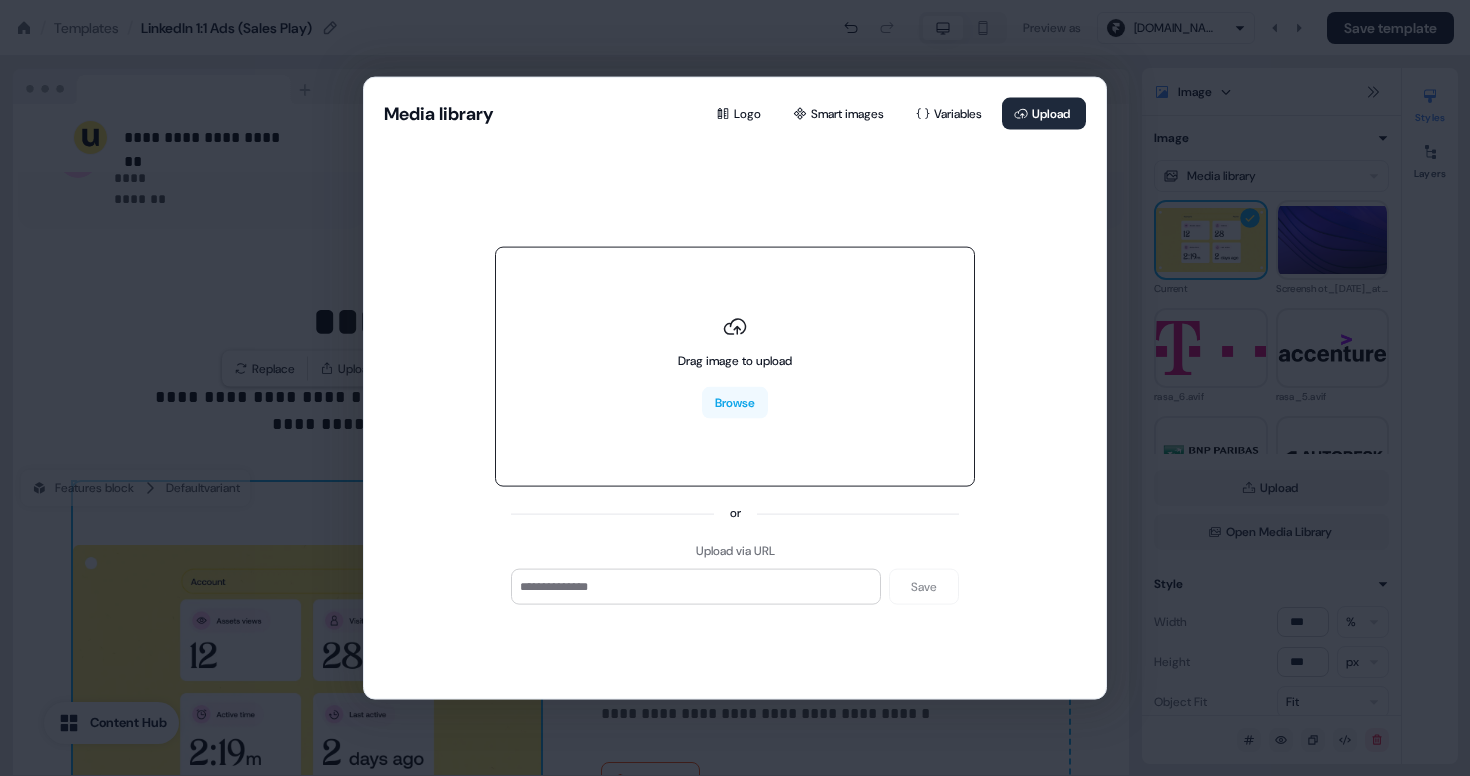 click on "Drag image to upload Browse" at bounding box center [735, 367] 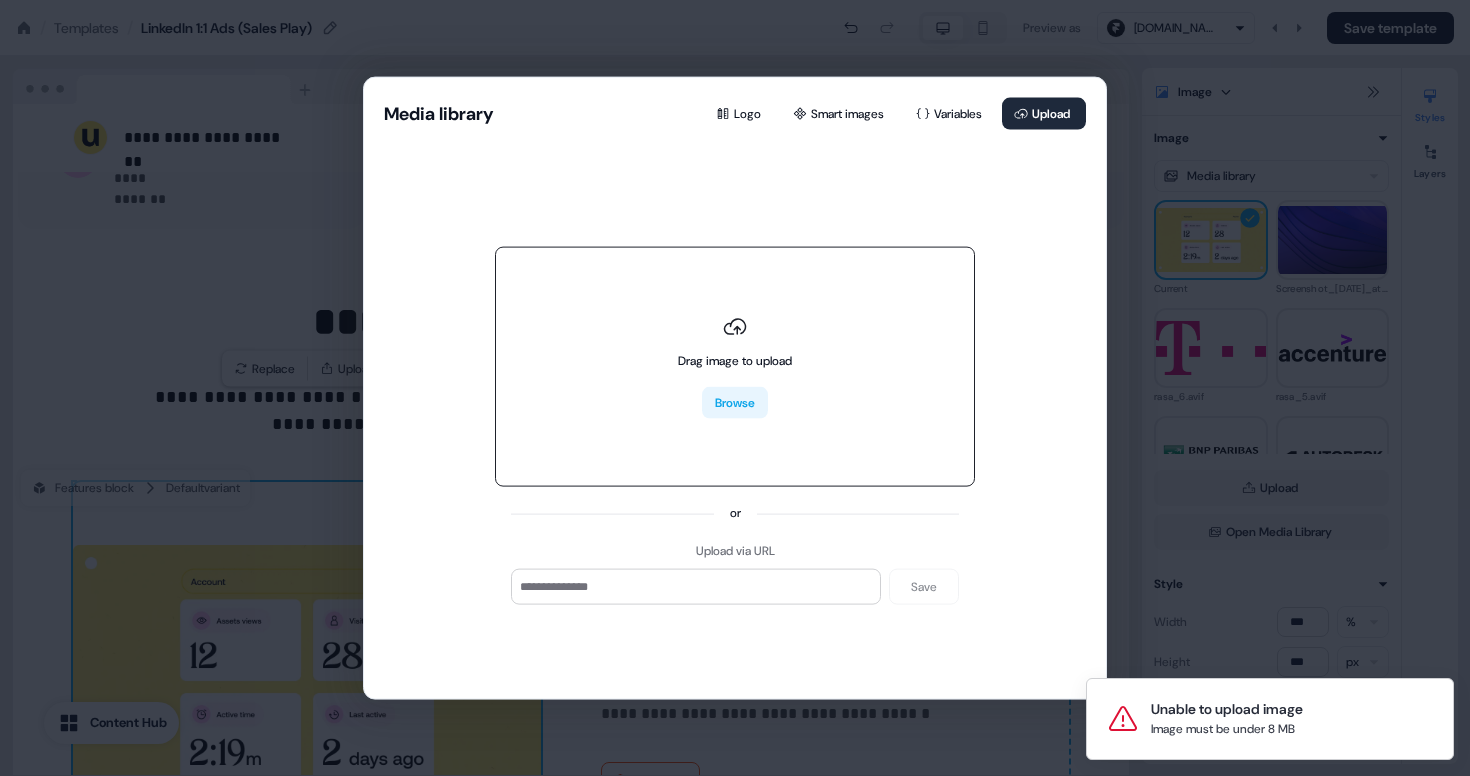 click on "Browse" at bounding box center (735, 403) 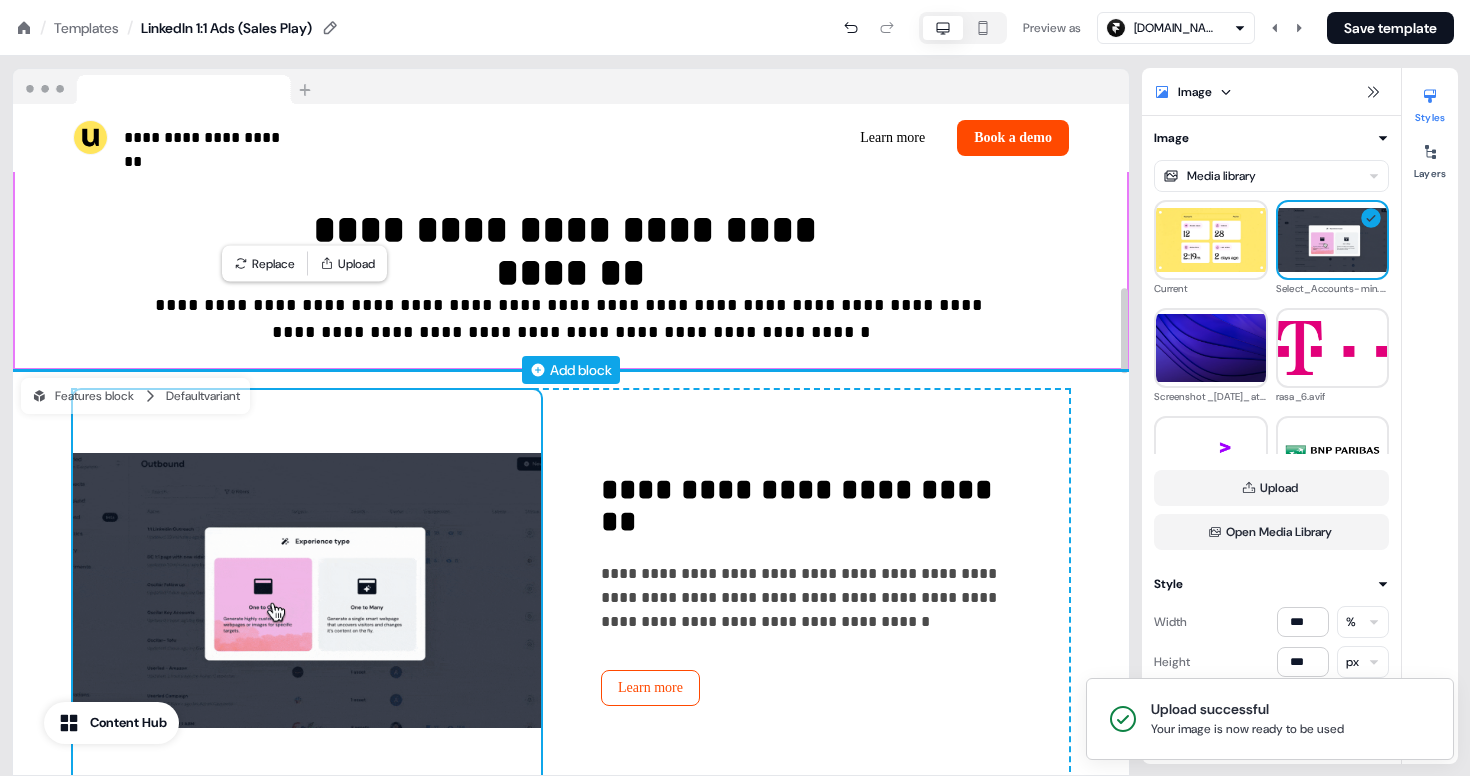 scroll, scrollTop: 1455, scrollLeft: 0, axis: vertical 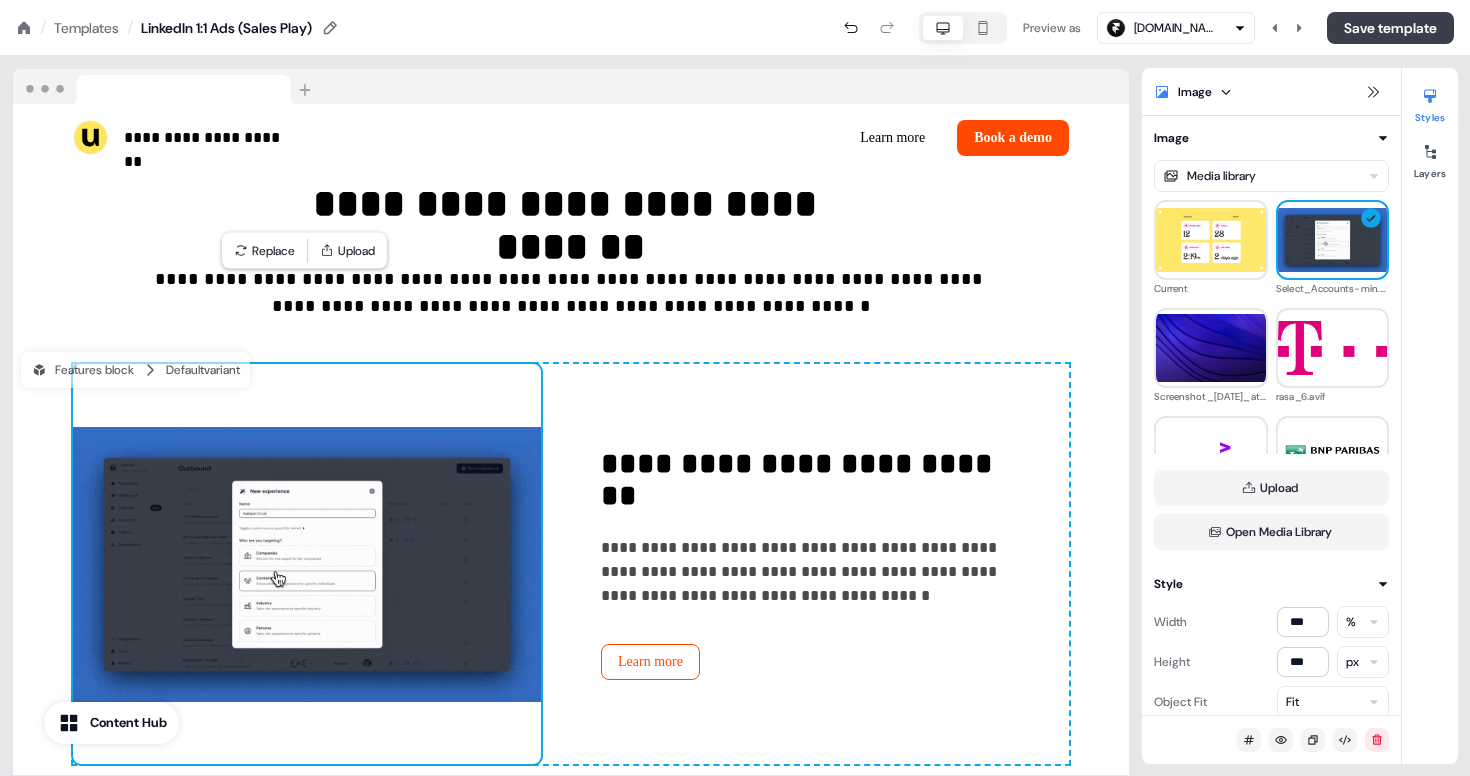 click on "Save template" at bounding box center (1390, 28) 